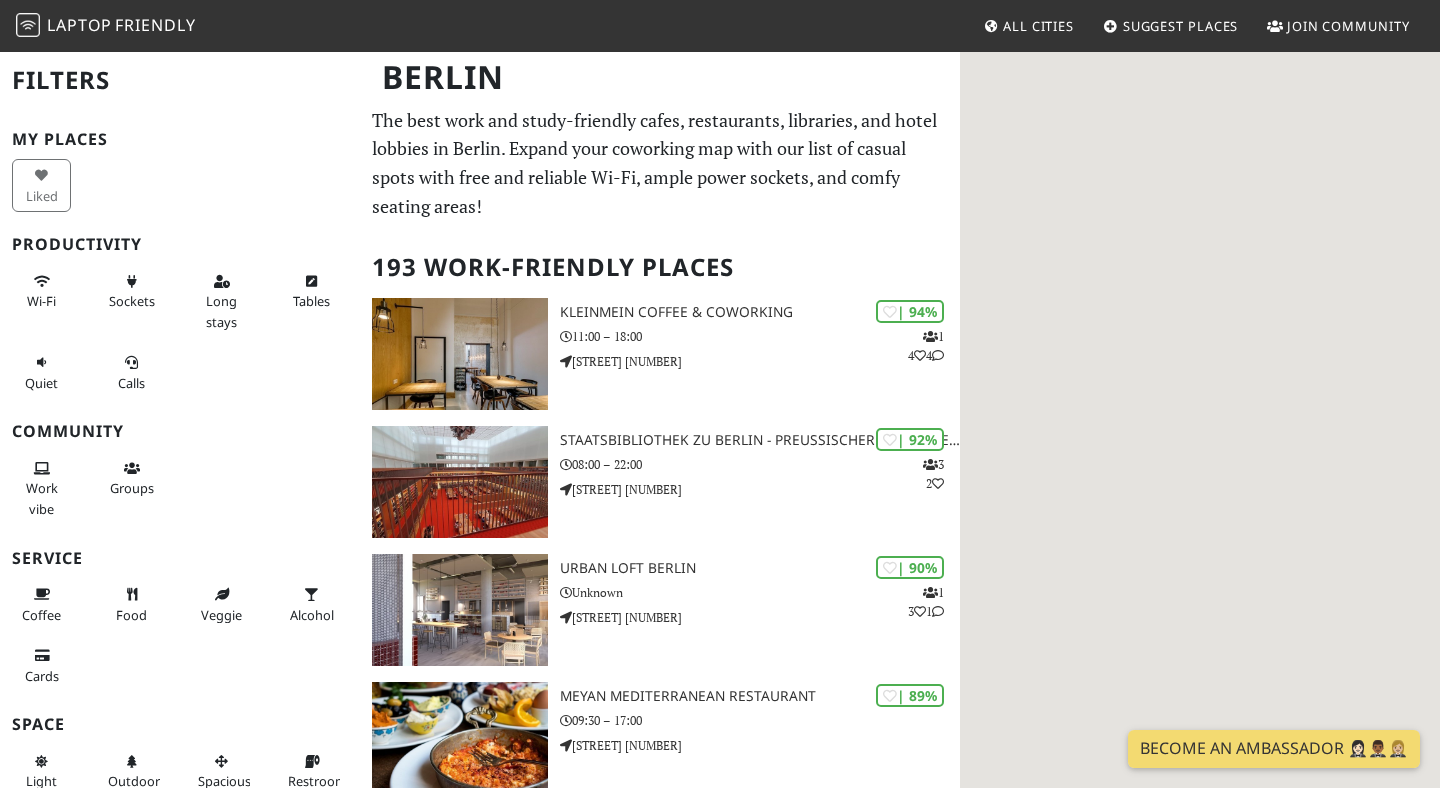scroll, scrollTop: 0, scrollLeft: 0, axis: both 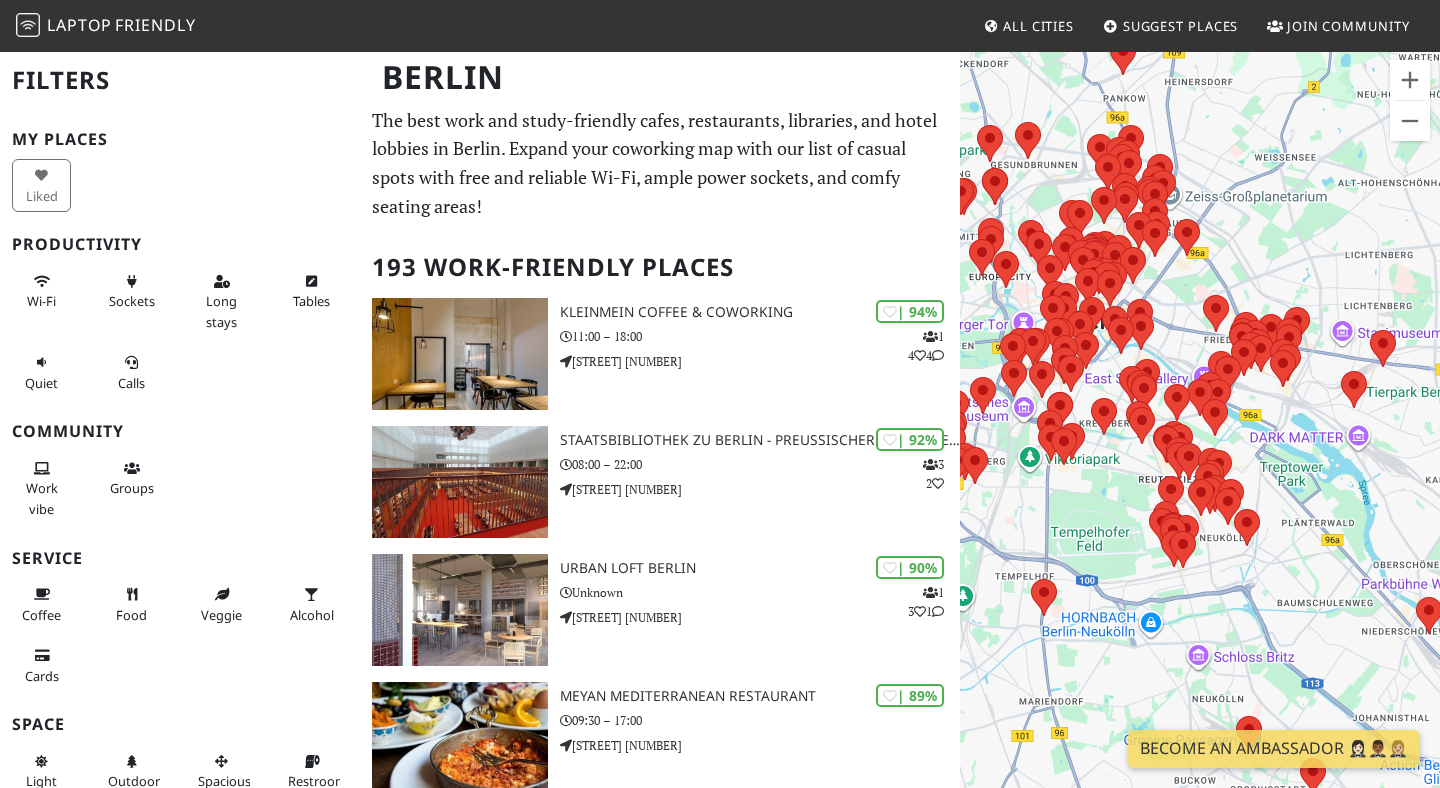 drag, startPoint x: 1290, startPoint y: 479, endPoint x: 1086, endPoint y: 384, distance: 225.03555 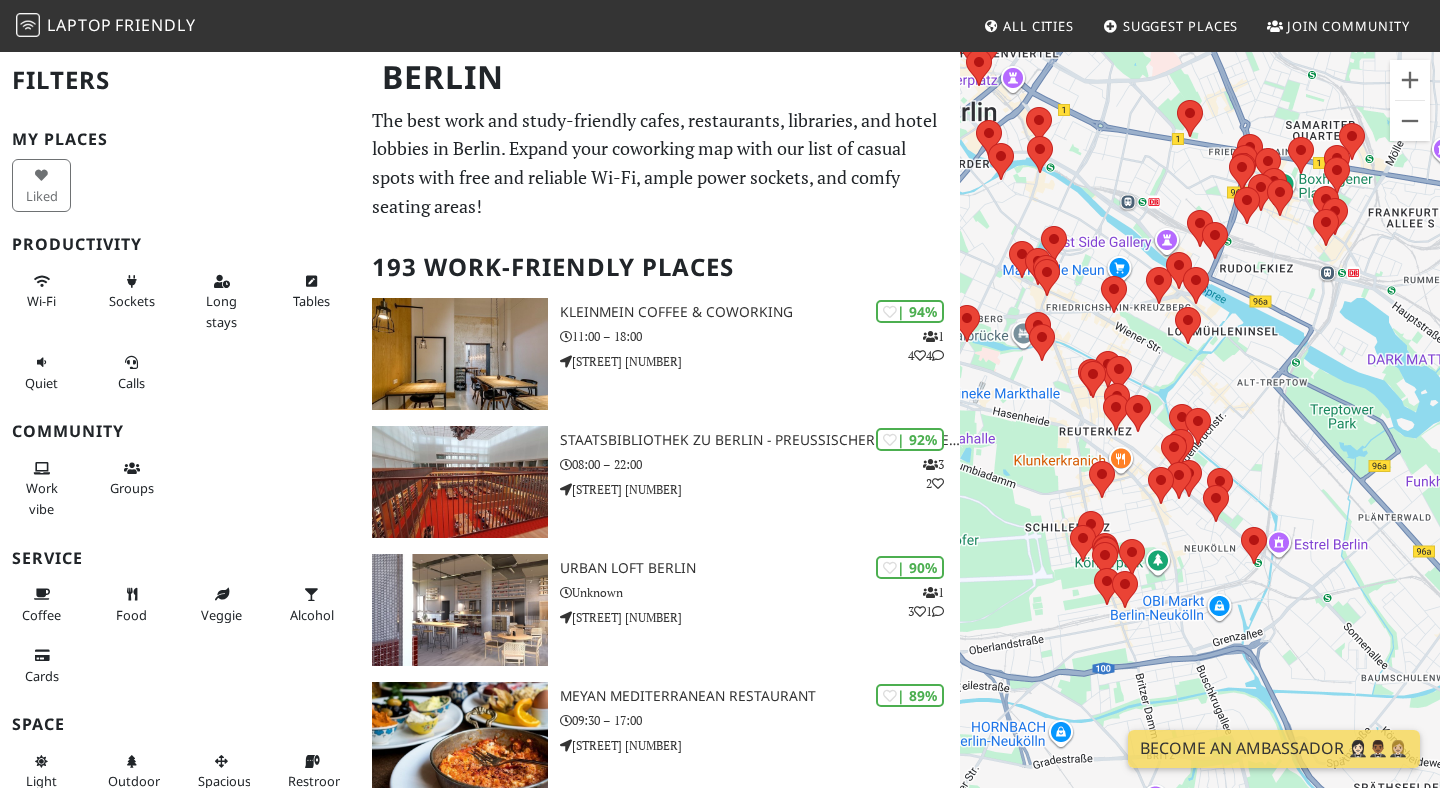 drag, startPoint x: 1194, startPoint y: 485, endPoint x: 1090, endPoint y: 423, distance: 121.07848 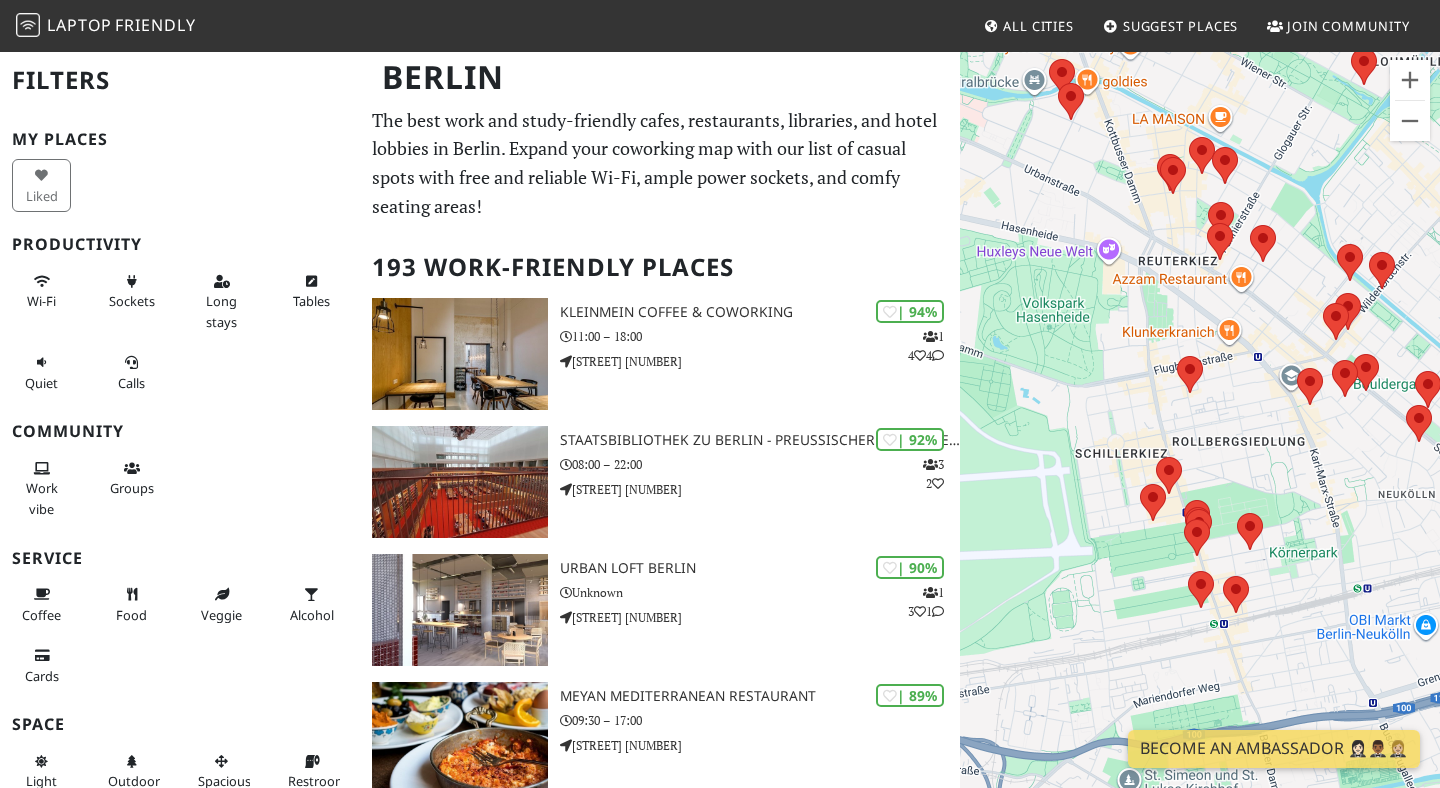 drag, startPoint x: 1107, startPoint y: 550, endPoint x: 1219, endPoint y: 437, distance: 159.1006 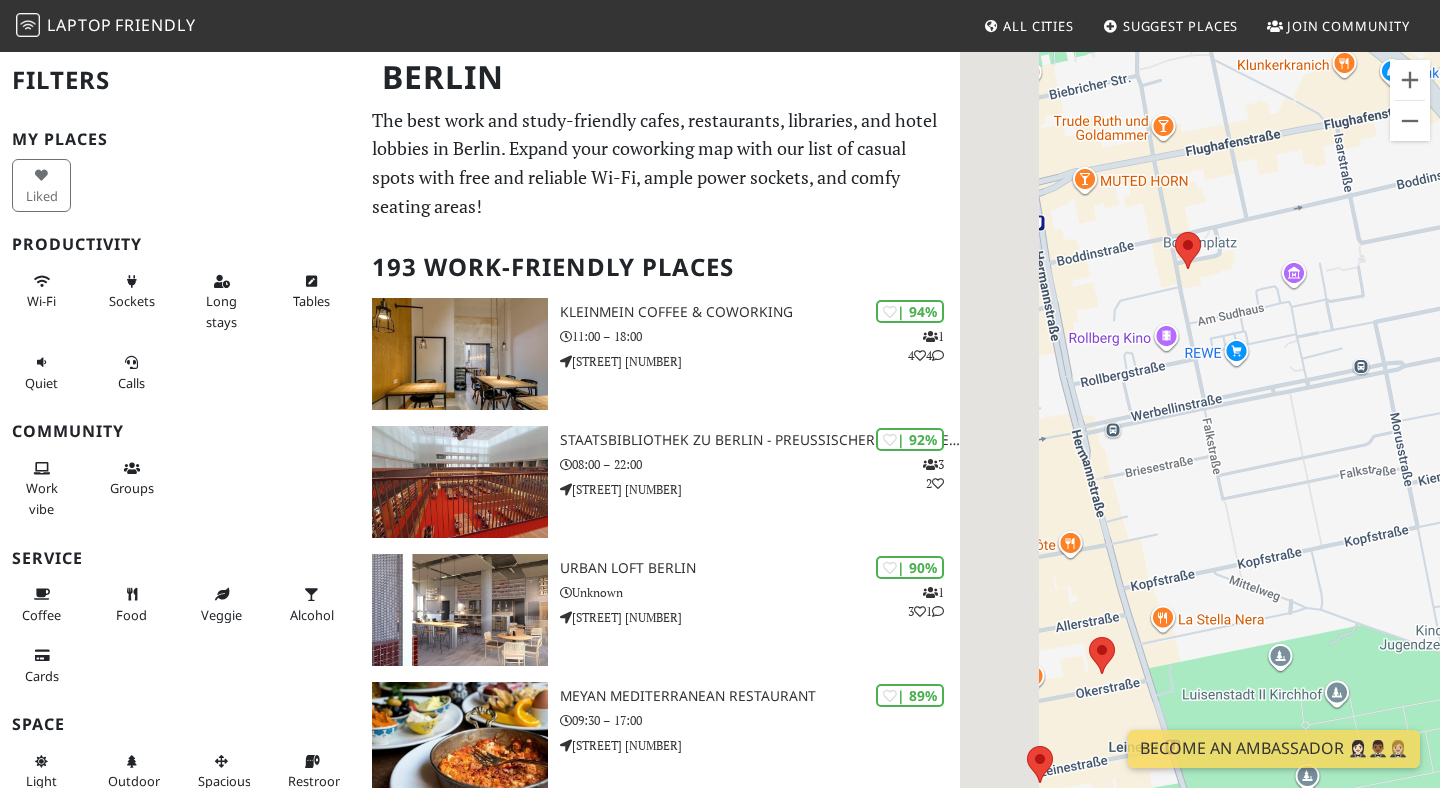 drag, startPoint x: 1121, startPoint y: 456, endPoint x: 1229, endPoint y: 403, distance: 120.30378 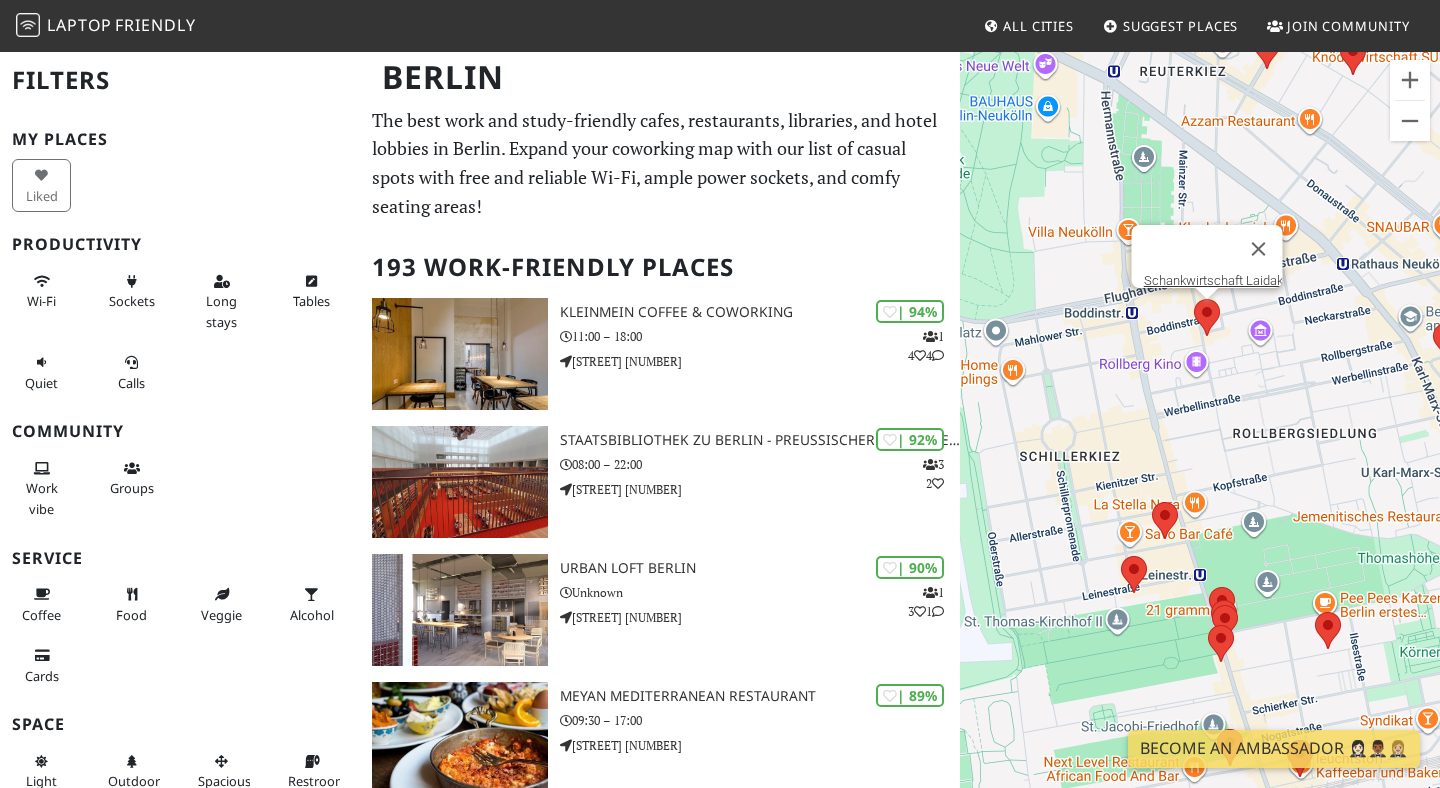 click at bounding box center (1194, 299) 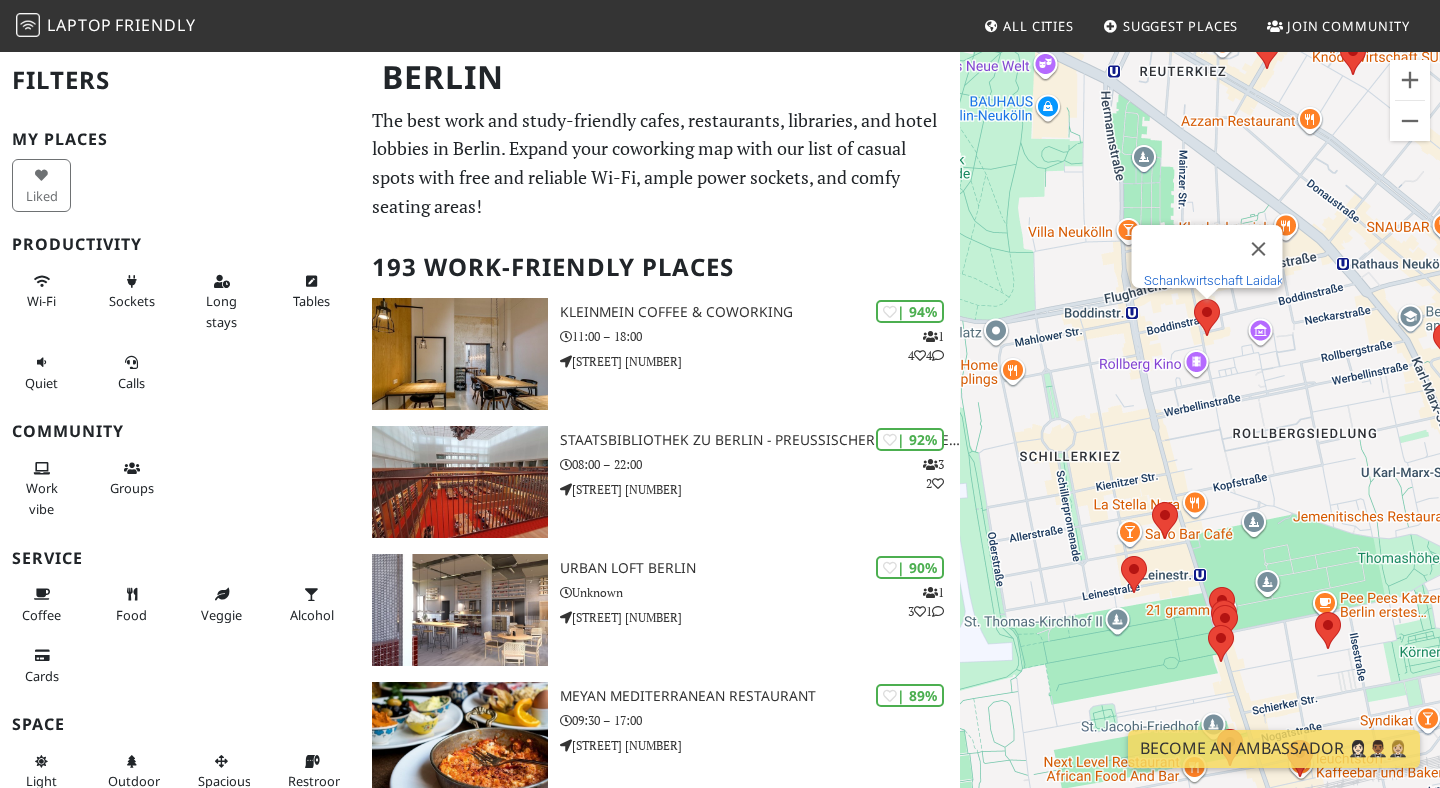 click on "Schankwirtschaft Laidak" at bounding box center (1213, 280) 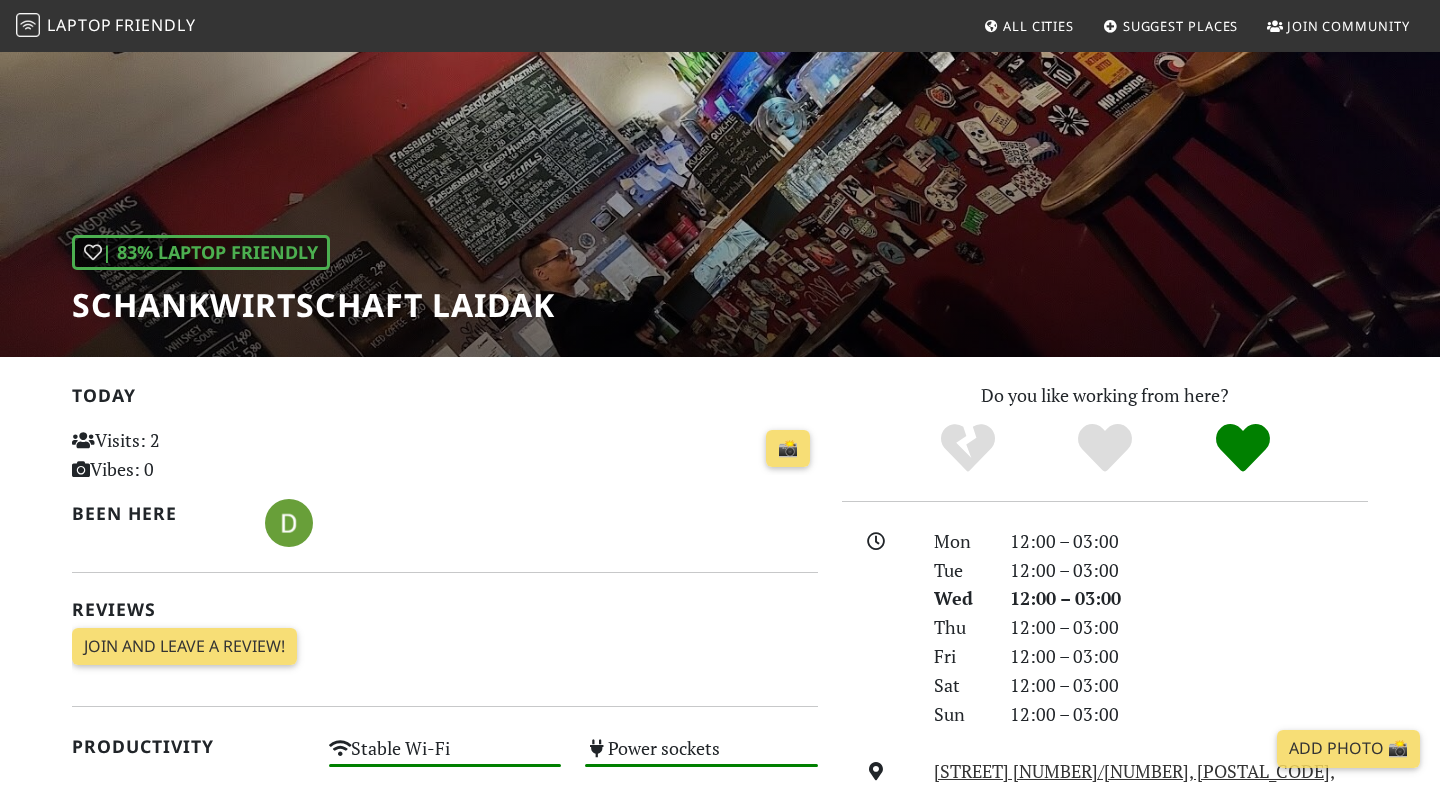 scroll, scrollTop: 0, scrollLeft: 0, axis: both 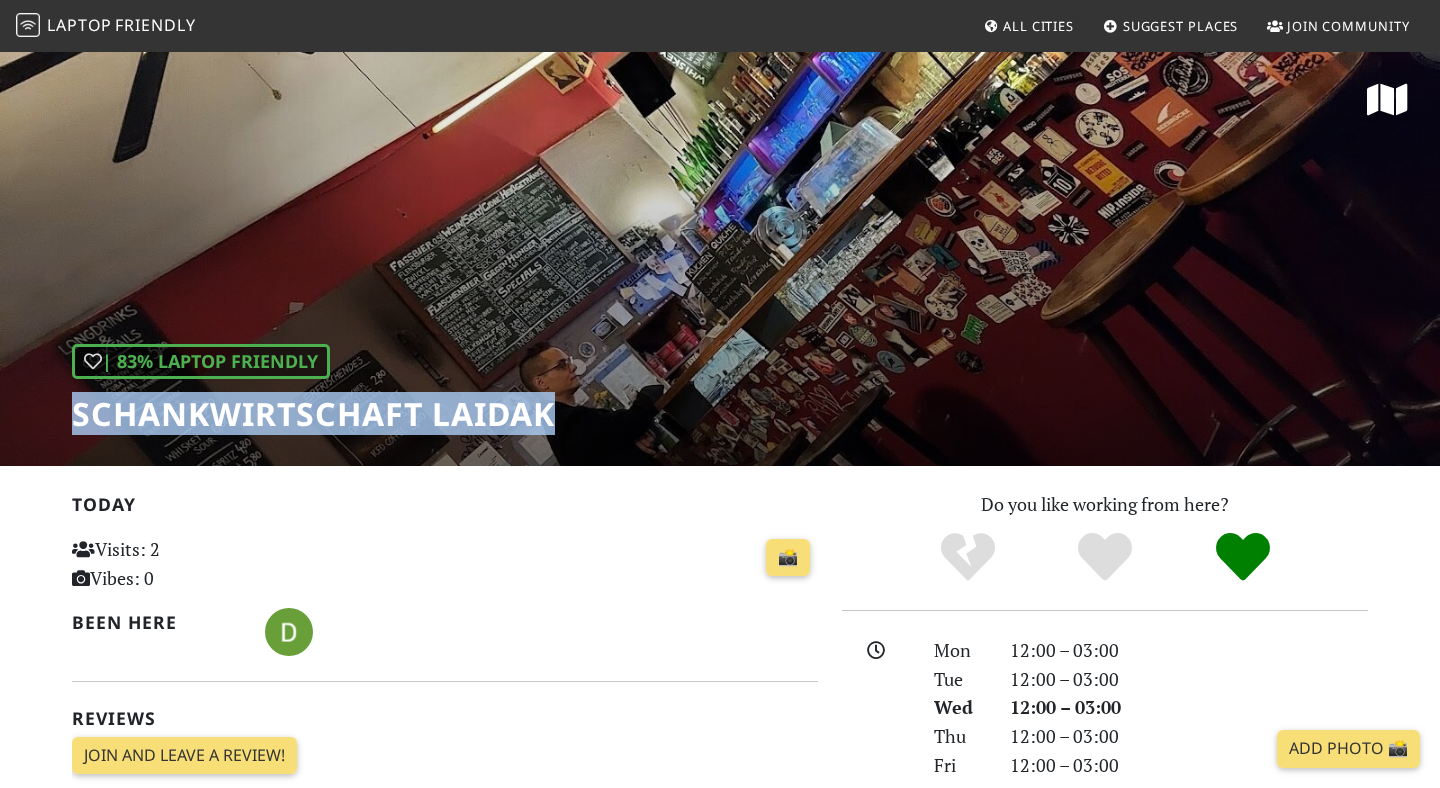 drag, startPoint x: 89, startPoint y: 410, endPoint x: 551, endPoint y: 402, distance: 462.06924 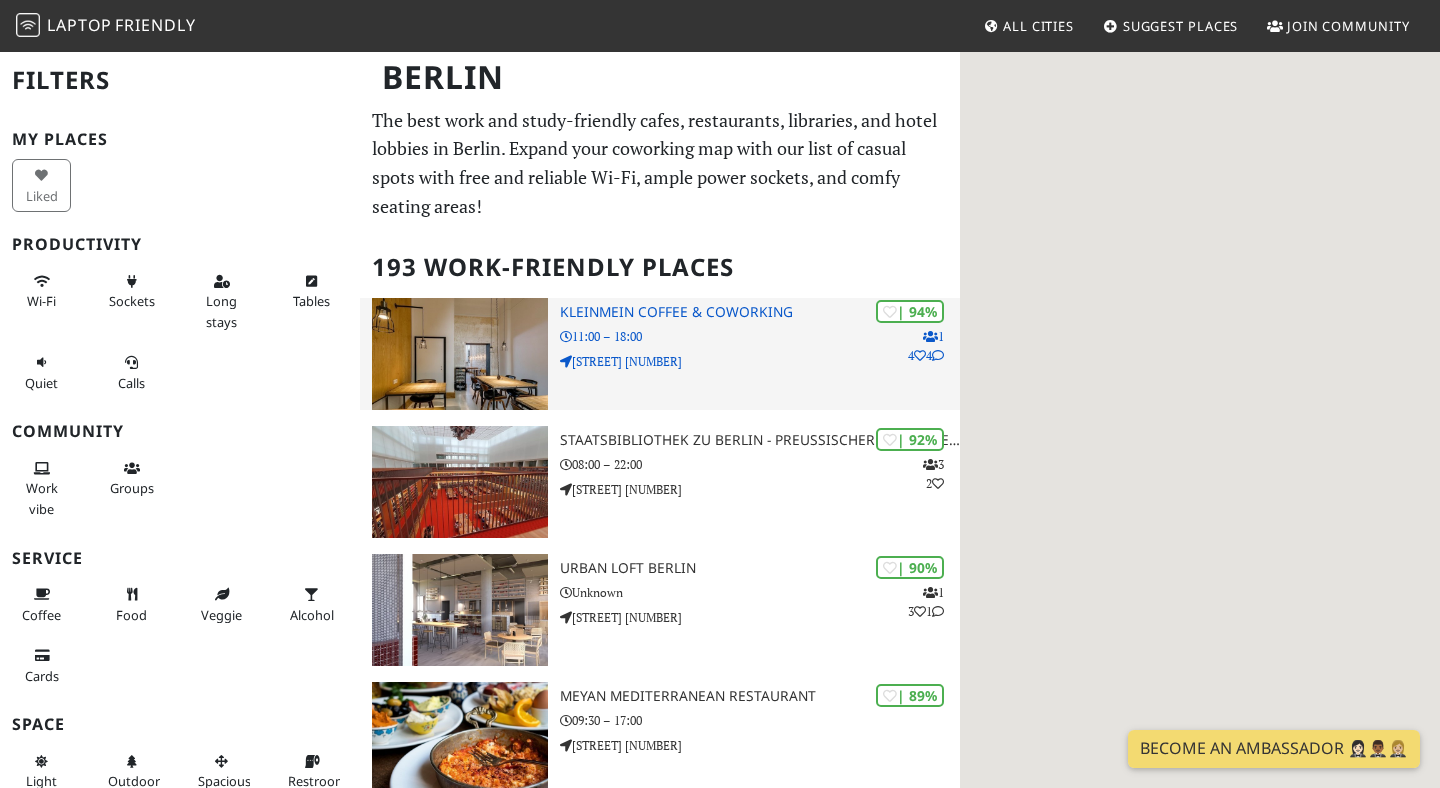 scroll, scrollTop: 0, scrollLeft: 0, axis: both 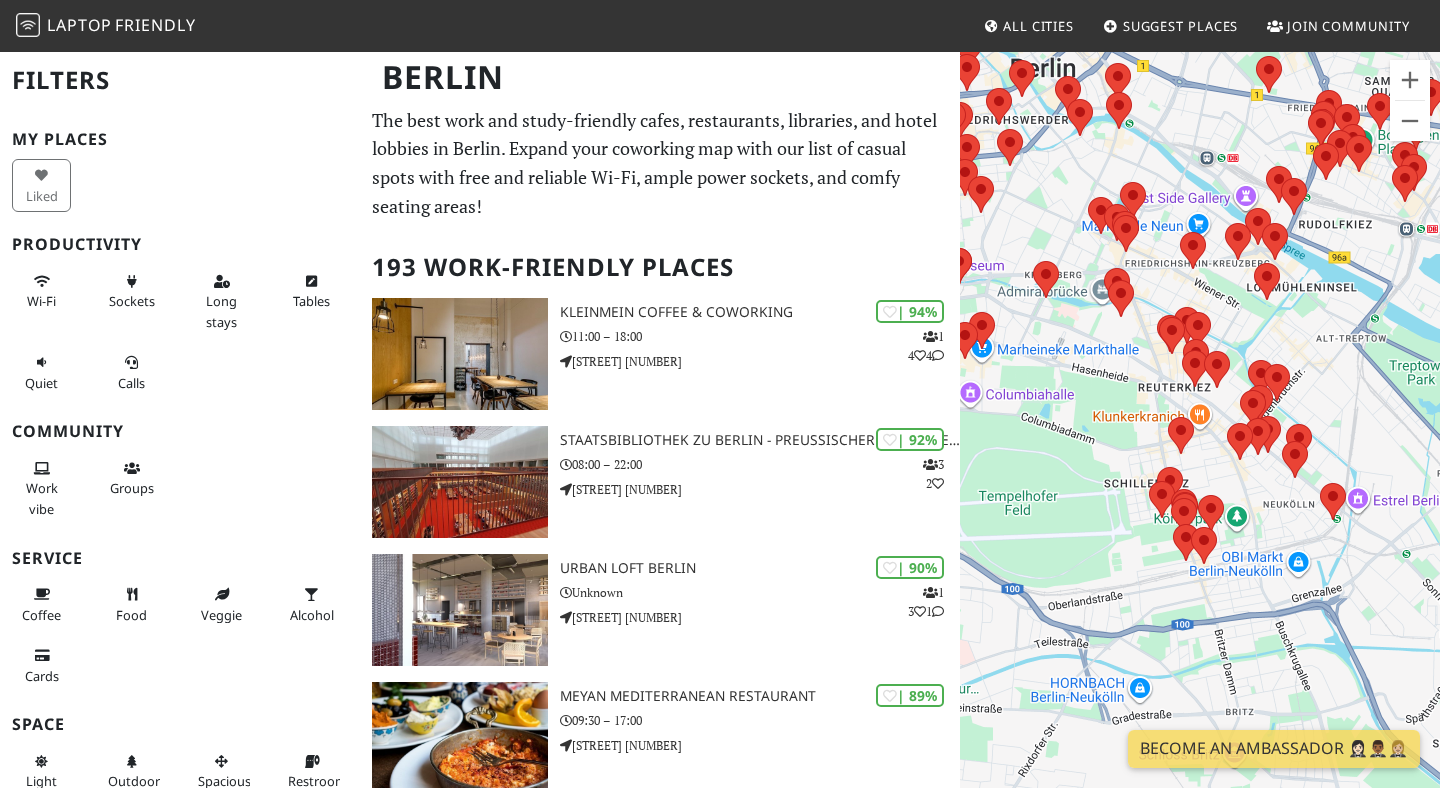 drag, startPoint x: 1299, startPoint y: 438, endPoint x: 1183, endPoint y: 370, distance: 134.46188 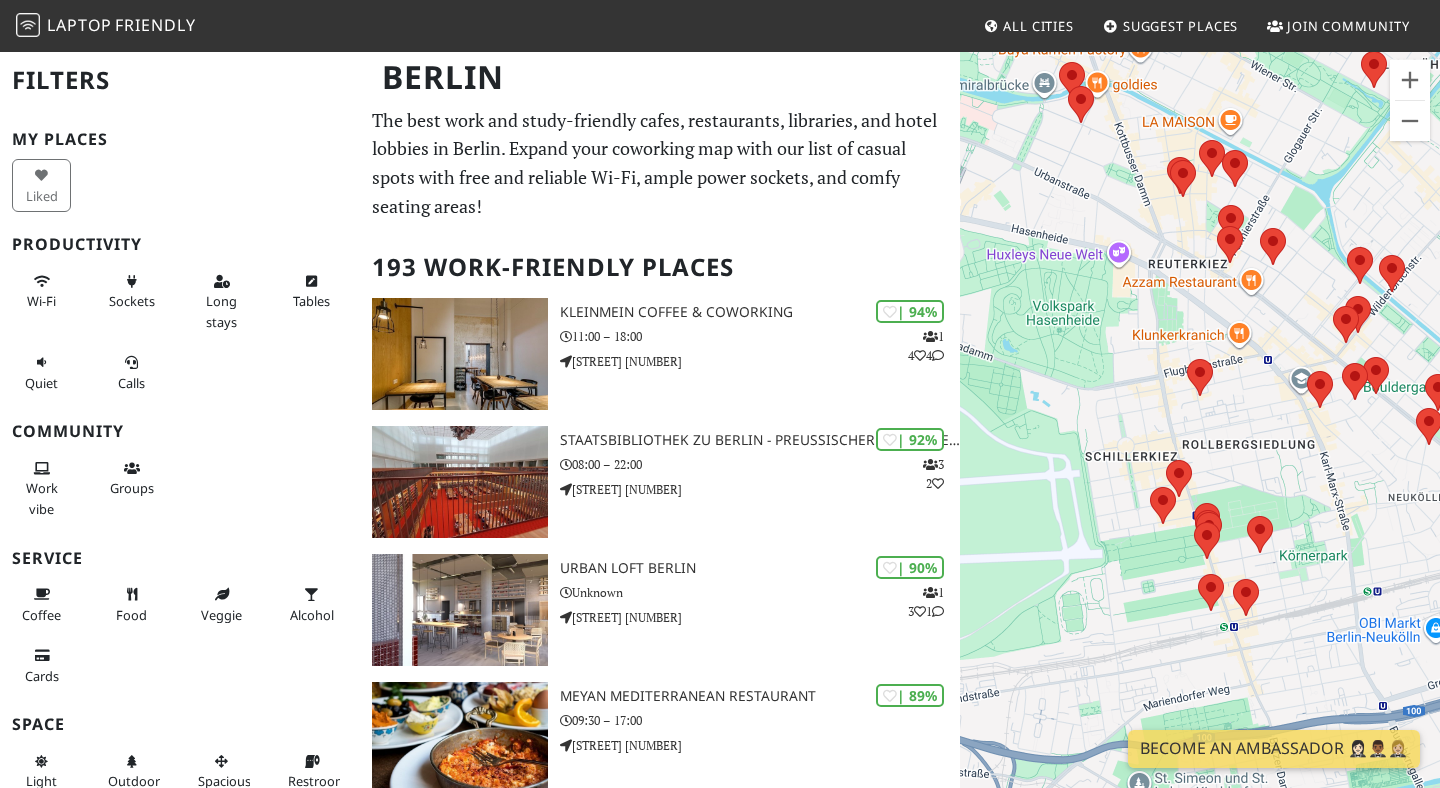 drag, startPoint x: 1114, startPoint y: 439, endPoint x: 1117, endPoint y: 344, distance: 95.047356 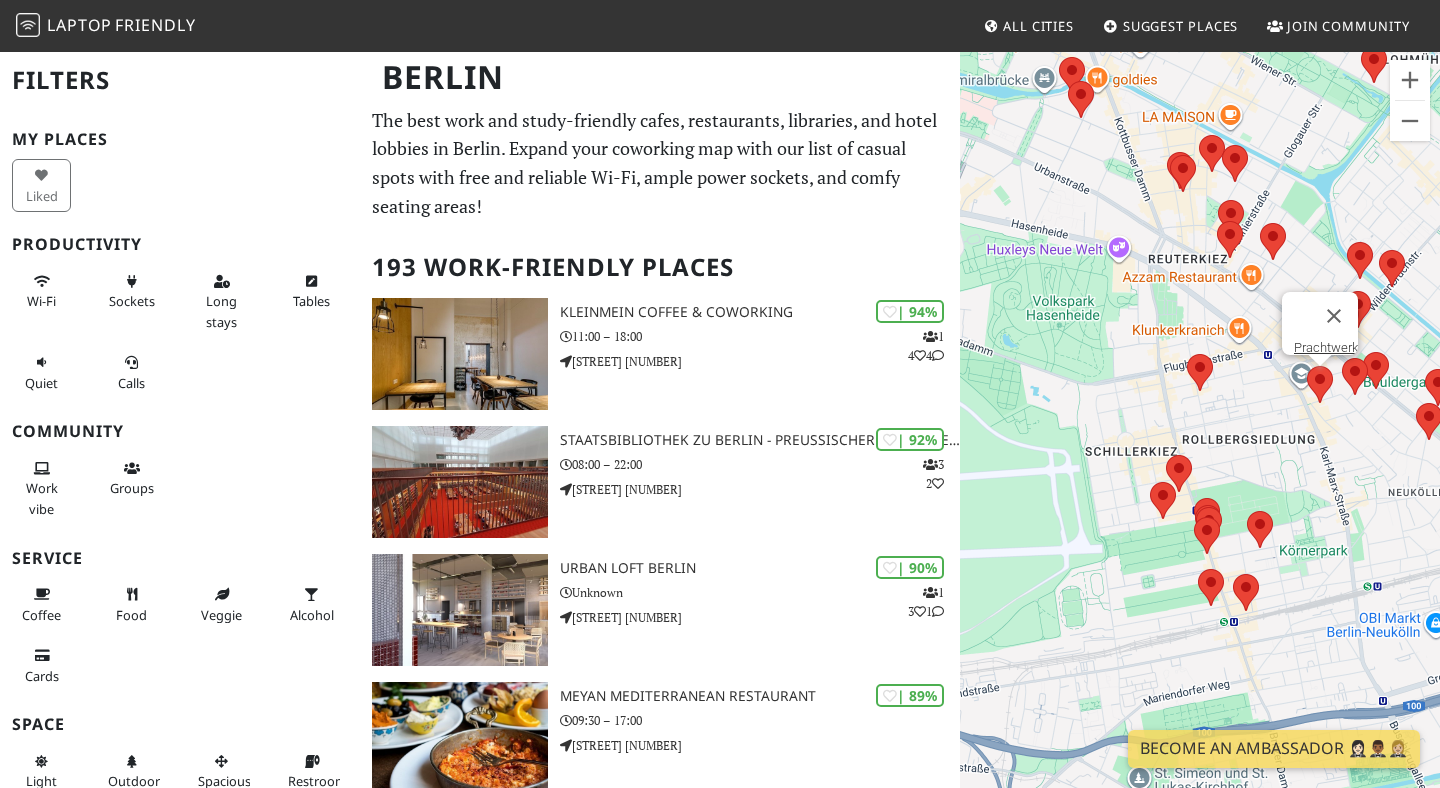 click at bounding box center [1307, 366] 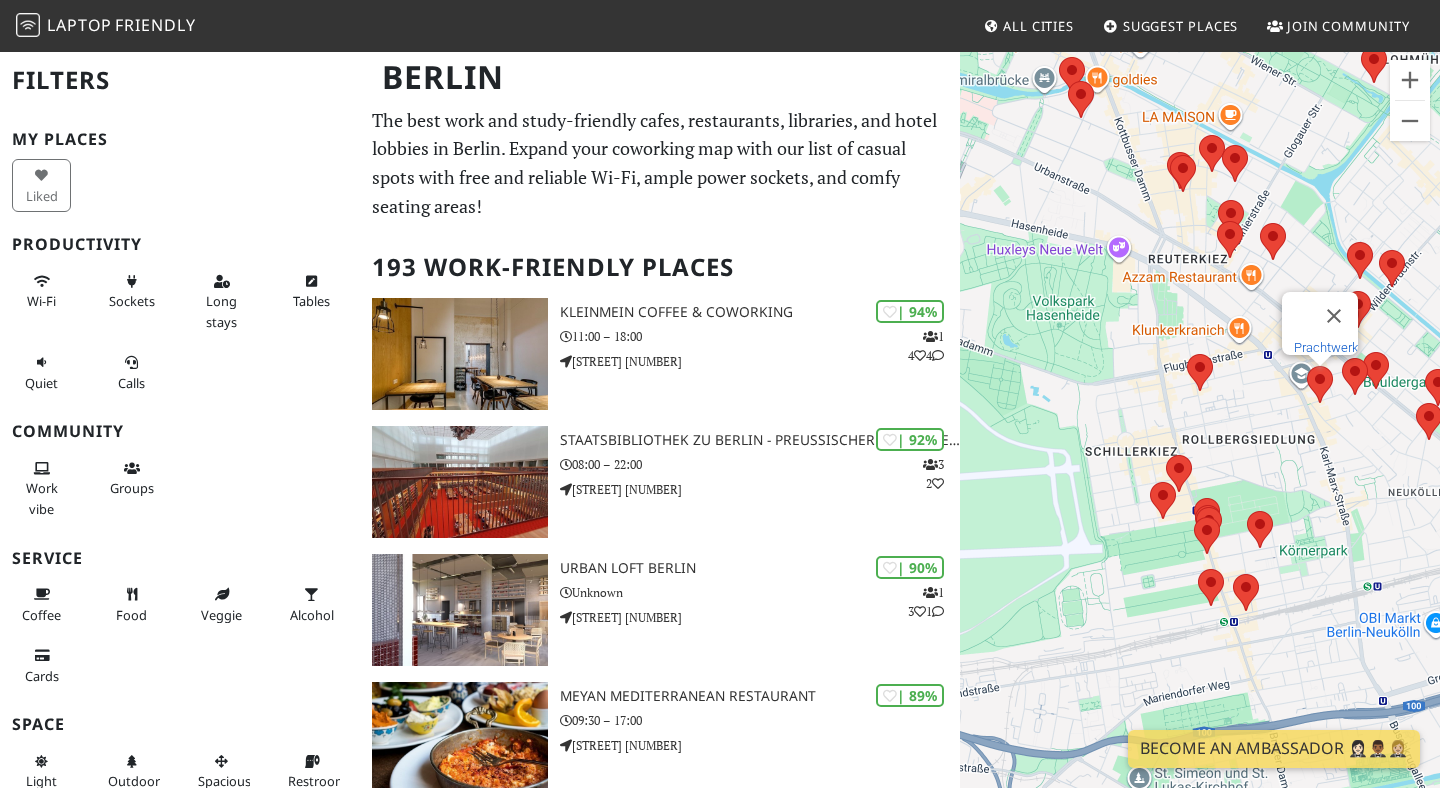 click on "Prachtwerk" at bounding box center (1326, 347) 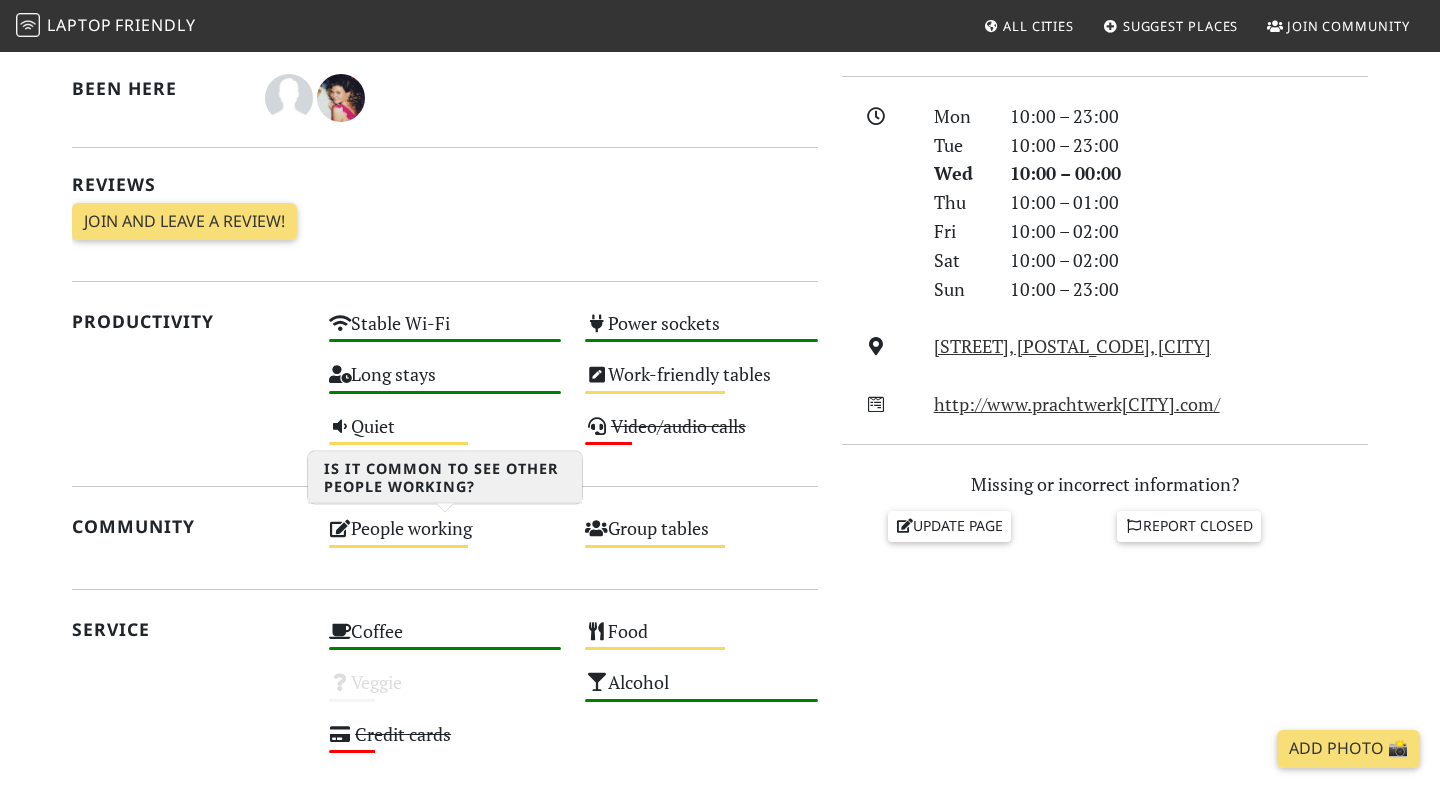 scroll, scrollTop: 0, scrollLeft: 0, axis: both 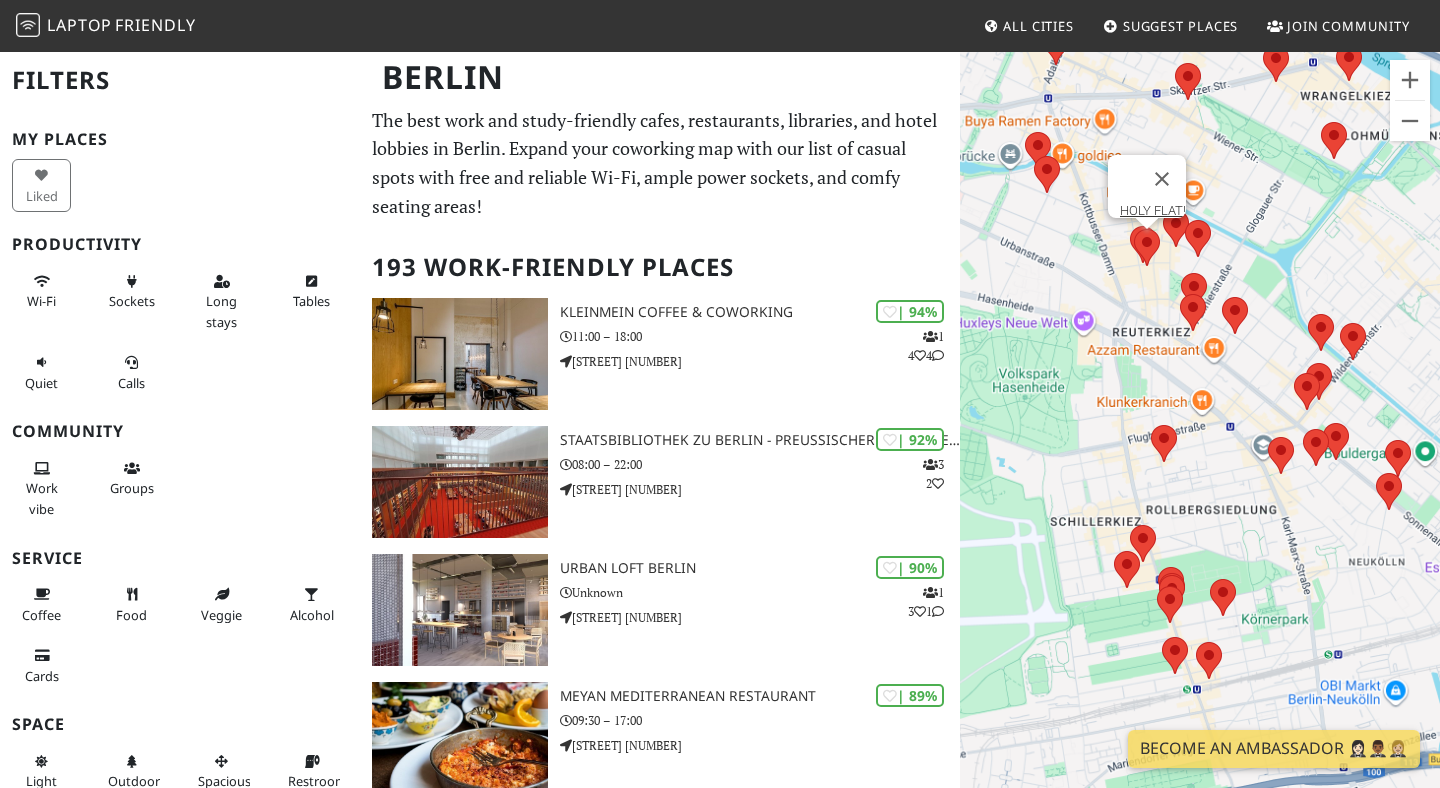 drag, startPoint x: 1290, startPoint y: 531, endPoint x: 1142, endPoint y: 233, distance: 332.72812 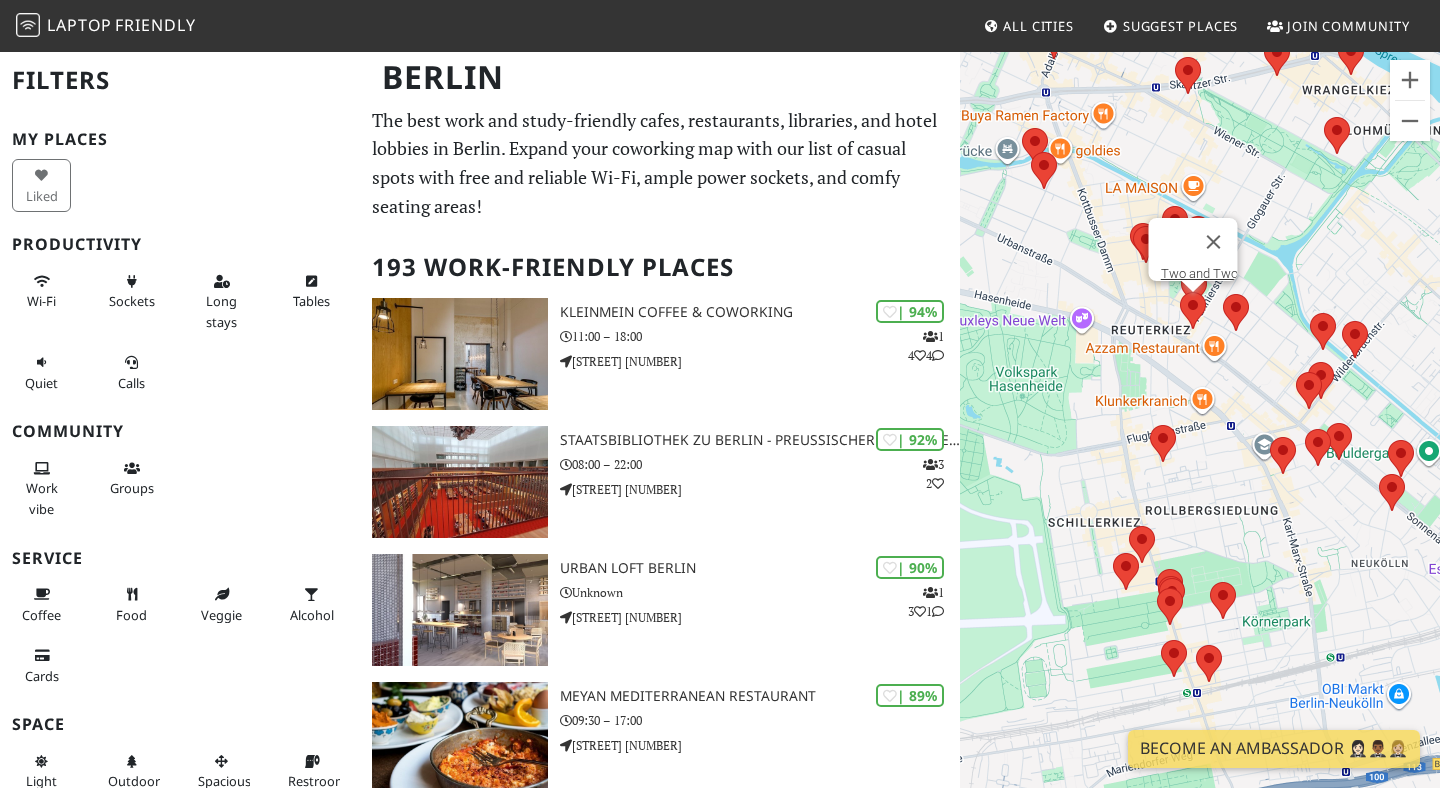 click at bounding box center [1180, 292] 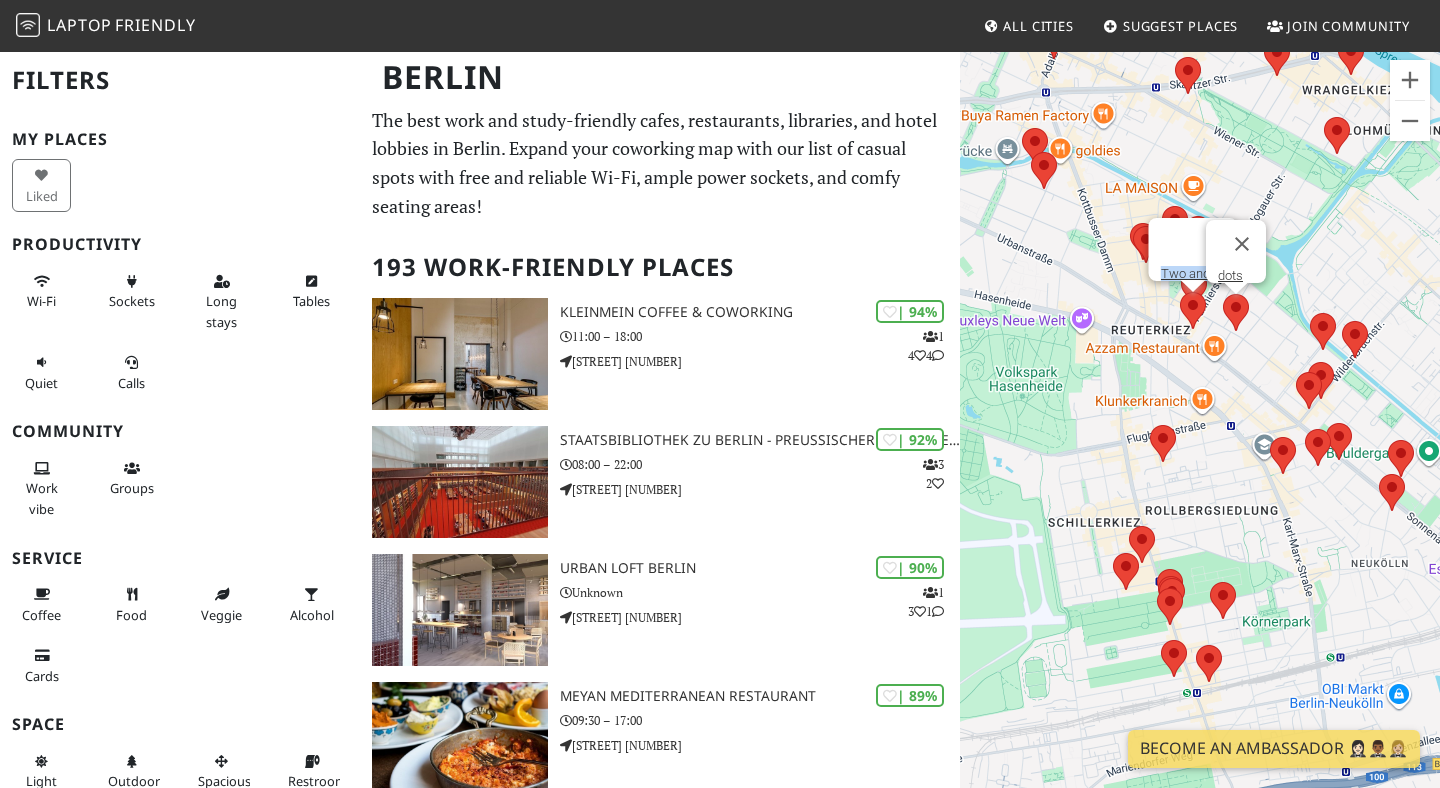 click at bounding box center [1223, 294] 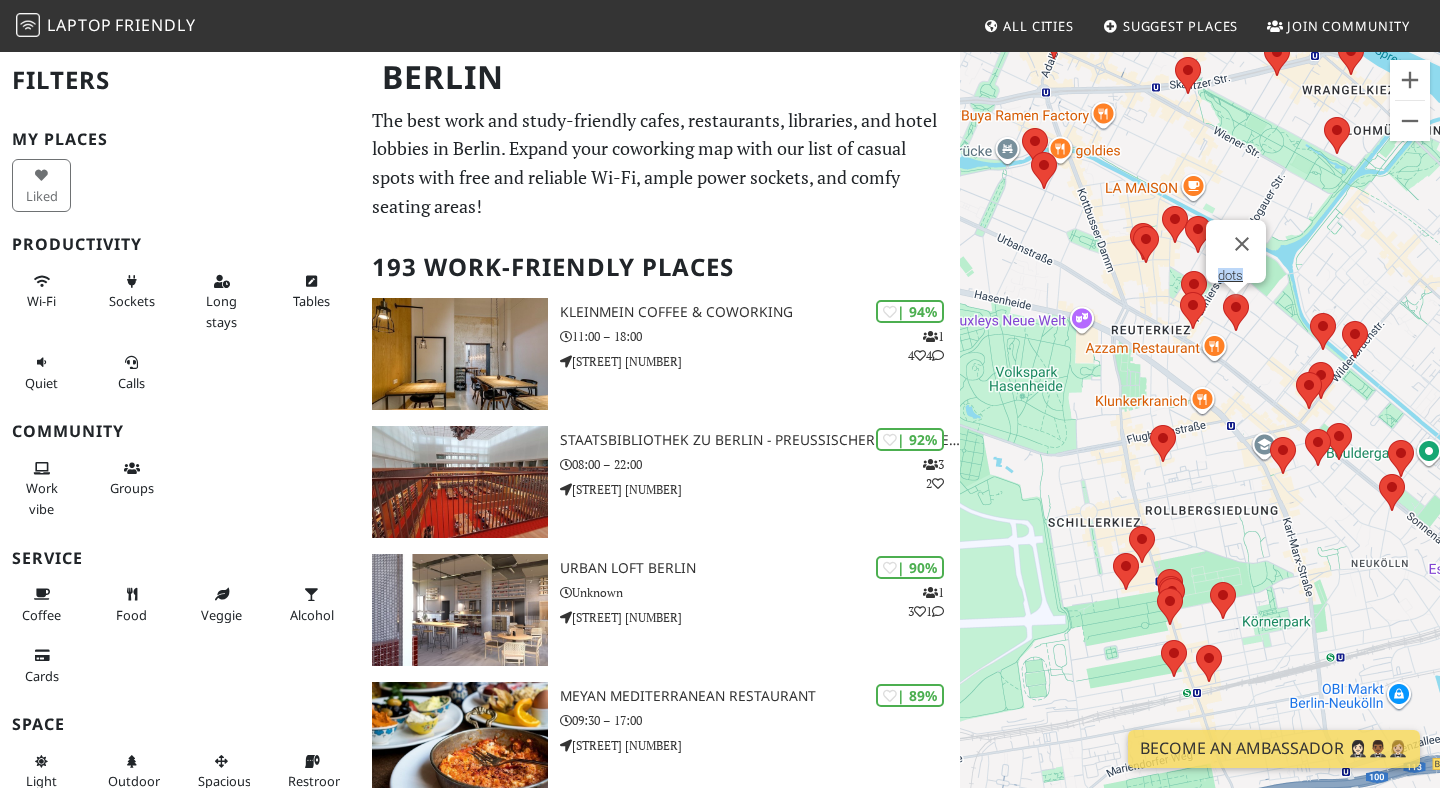click at bounding box center (1193, 310) 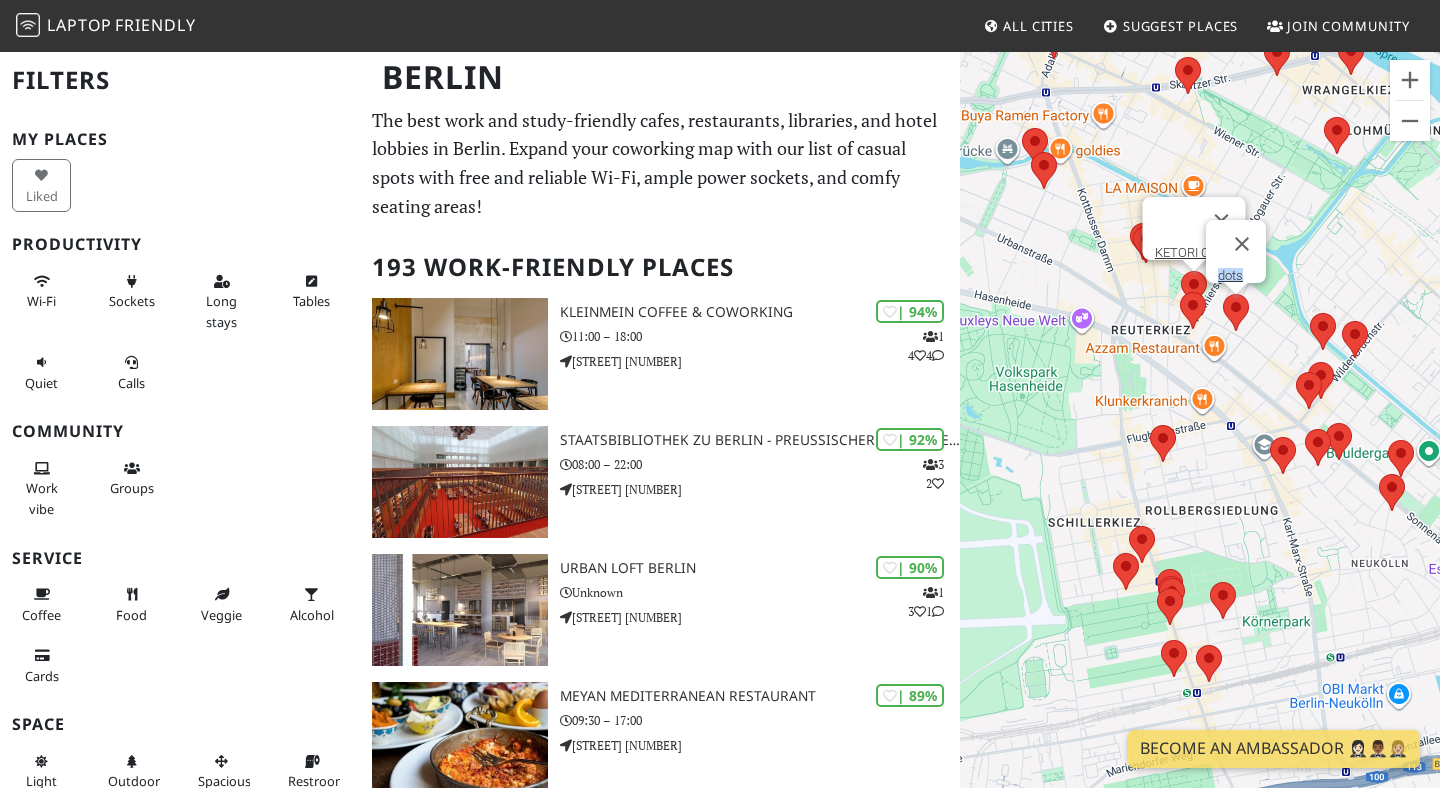 click at bounding box center (1181, 271) 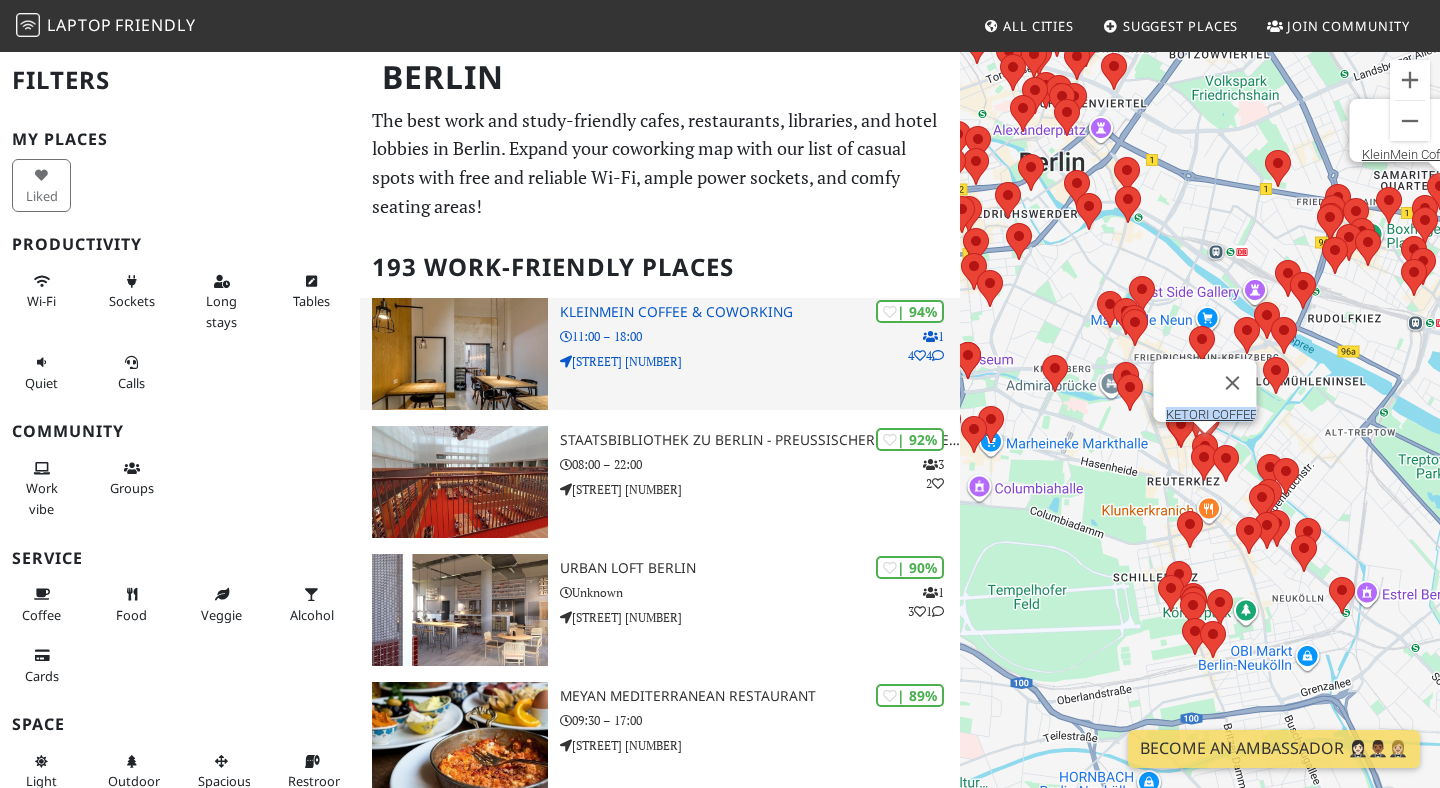 drag, startPoint x: 1143, startPoint y: 587, endPoint x: 957, endPoint y: 363, distance: 291.1563 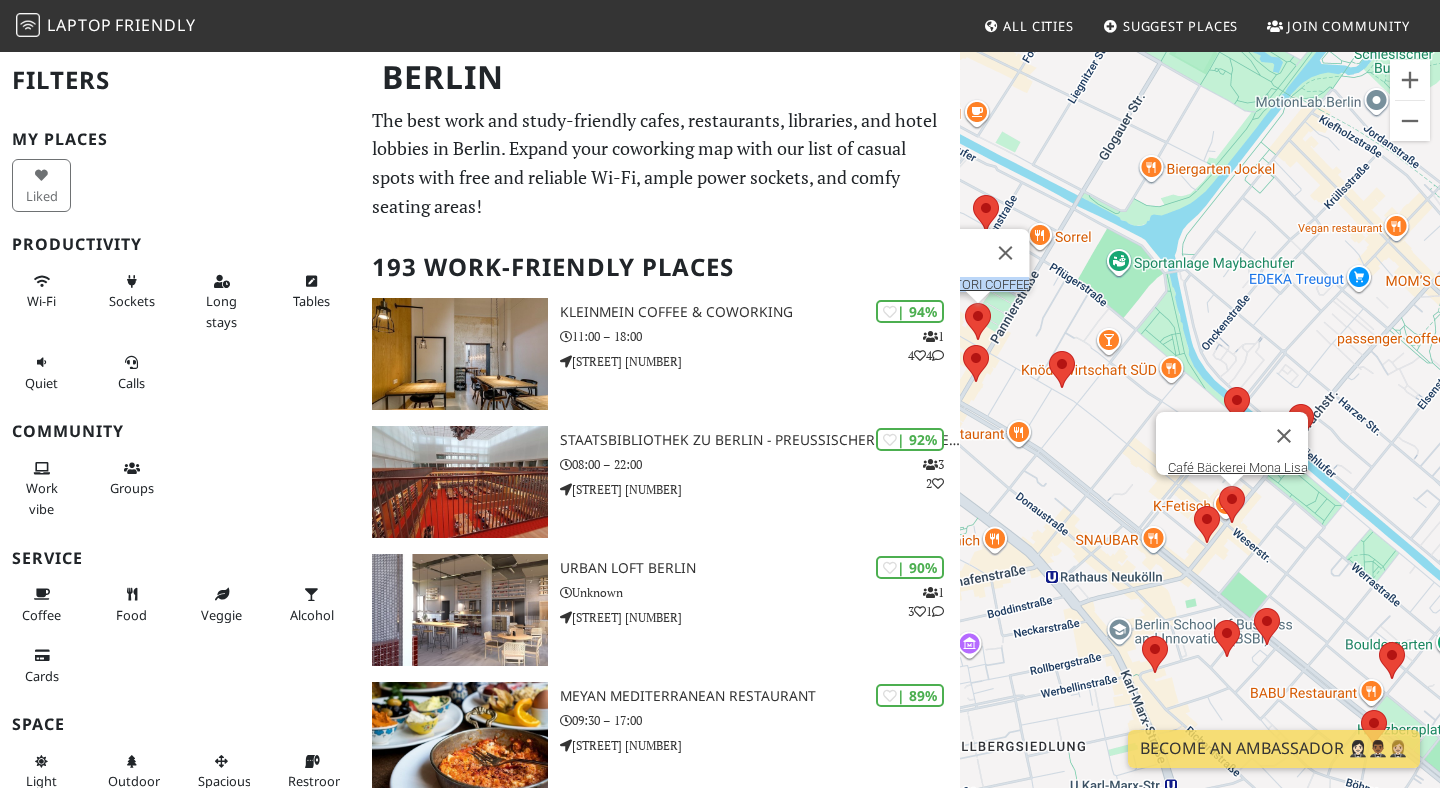 click at bounding box center (1219, 486) 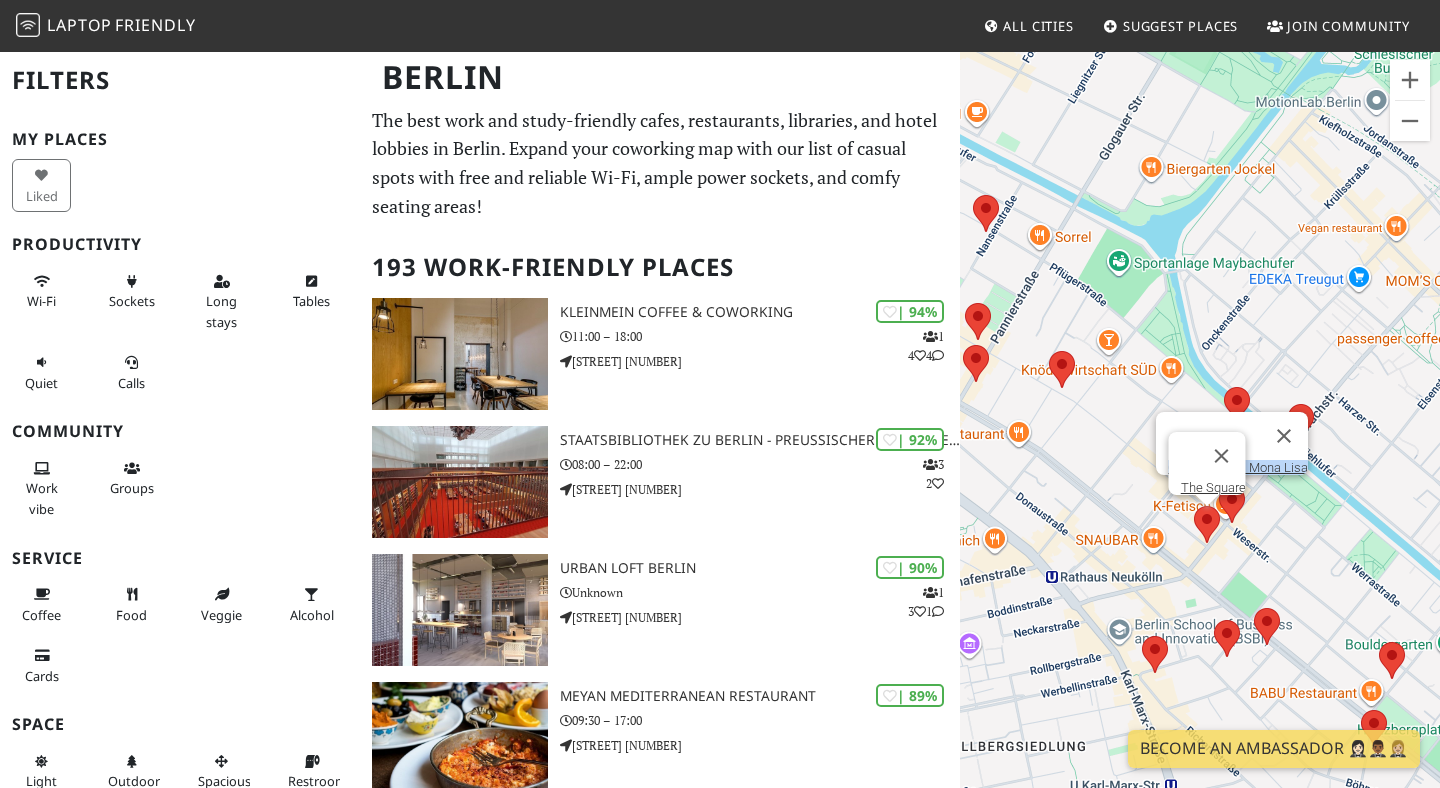 click at bounding box center (1194, 506) 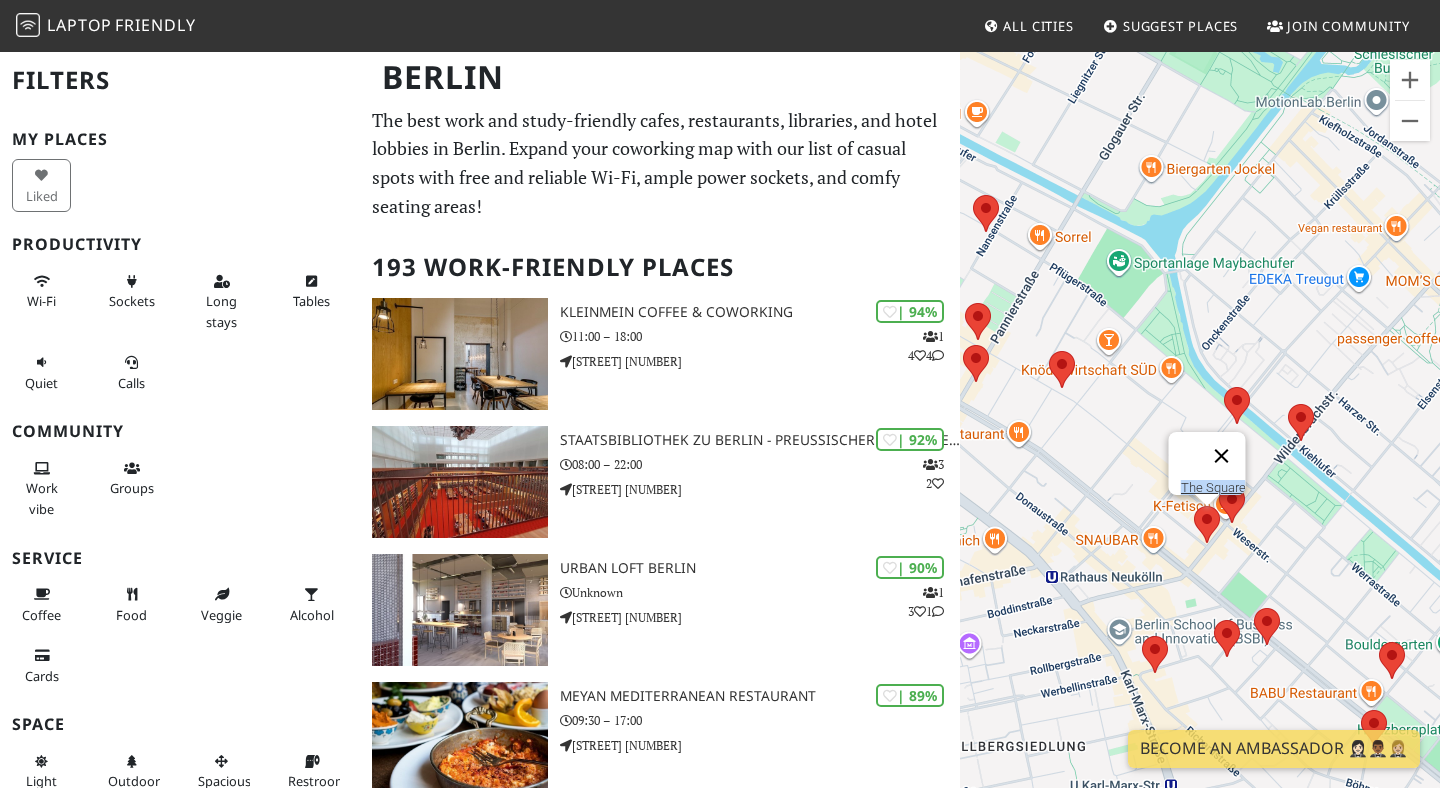 click at bounding box center (1222, 456) 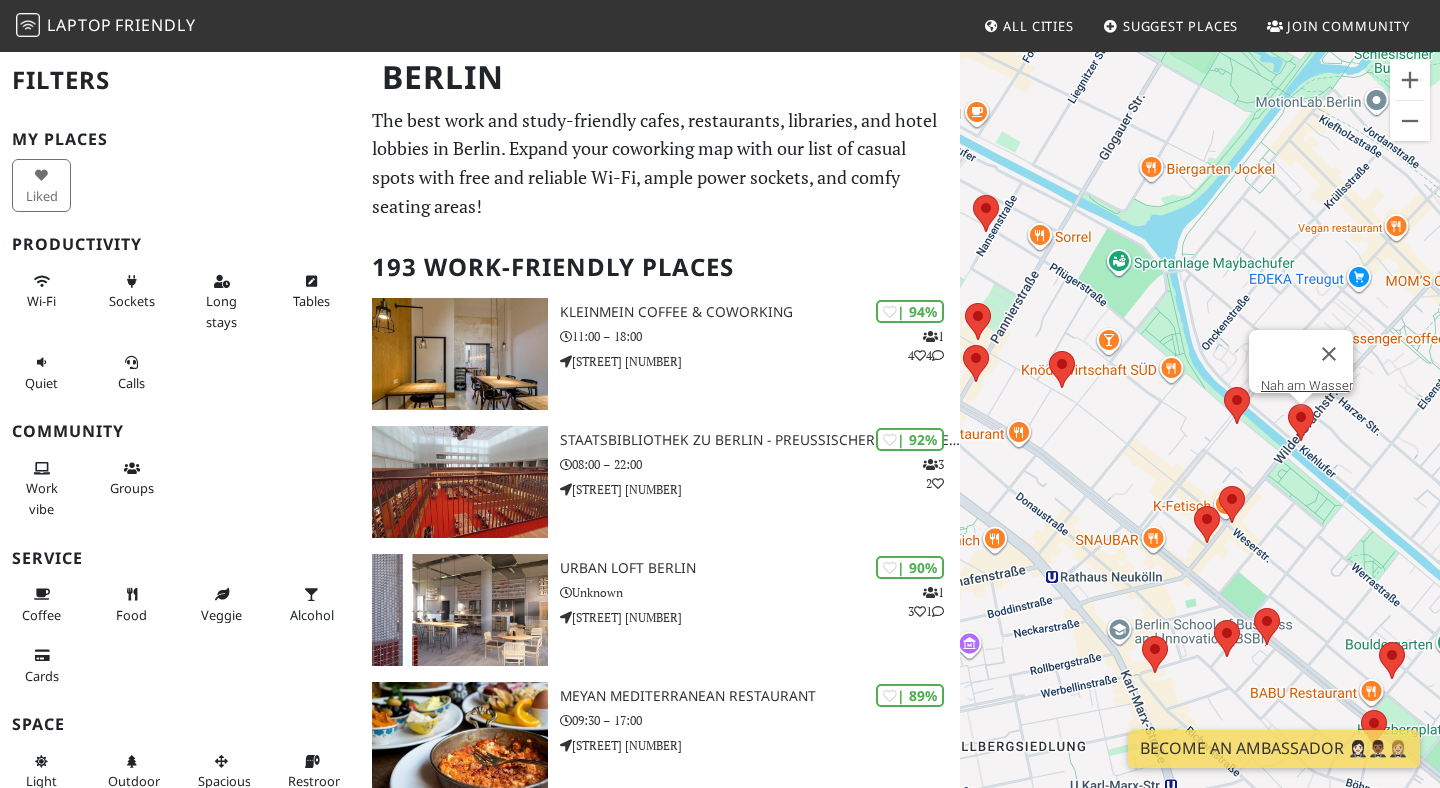 click at bounding box center (1288, 404) 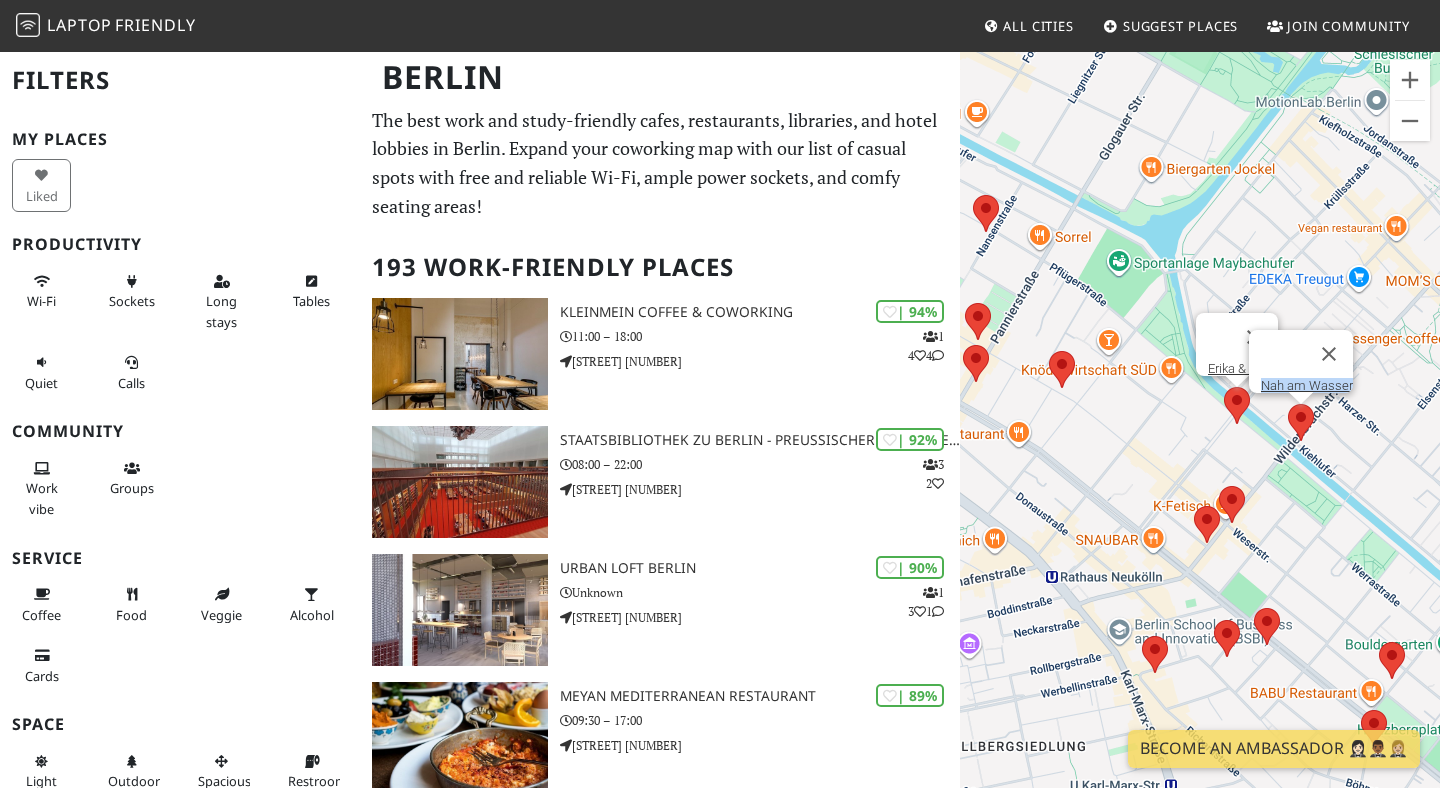 click at bounding box center [1224, 387] 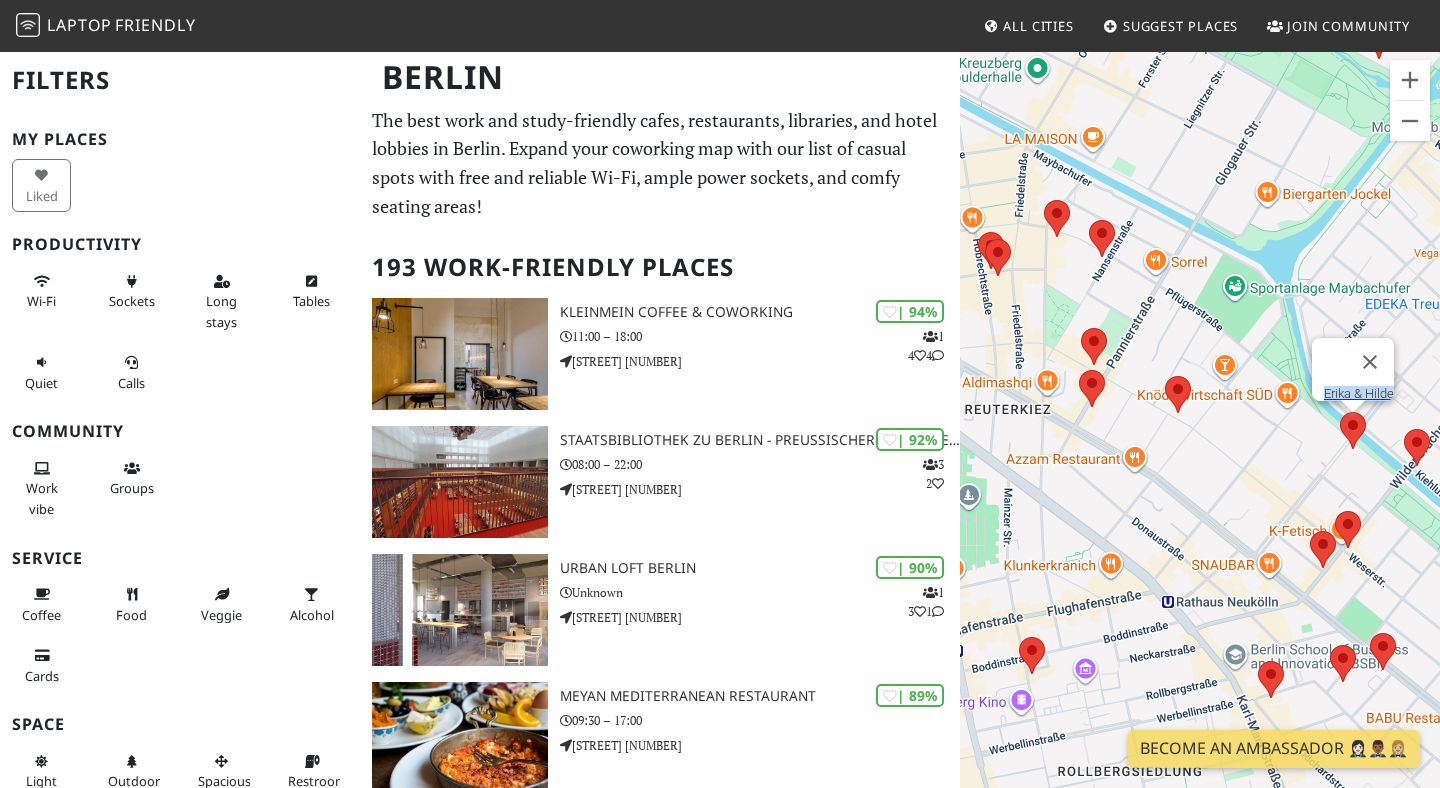 drag, startPoint x: 1030, startPoint y: 287, endPoint x: 1150, endPoint y: 311, distance: 122.376465 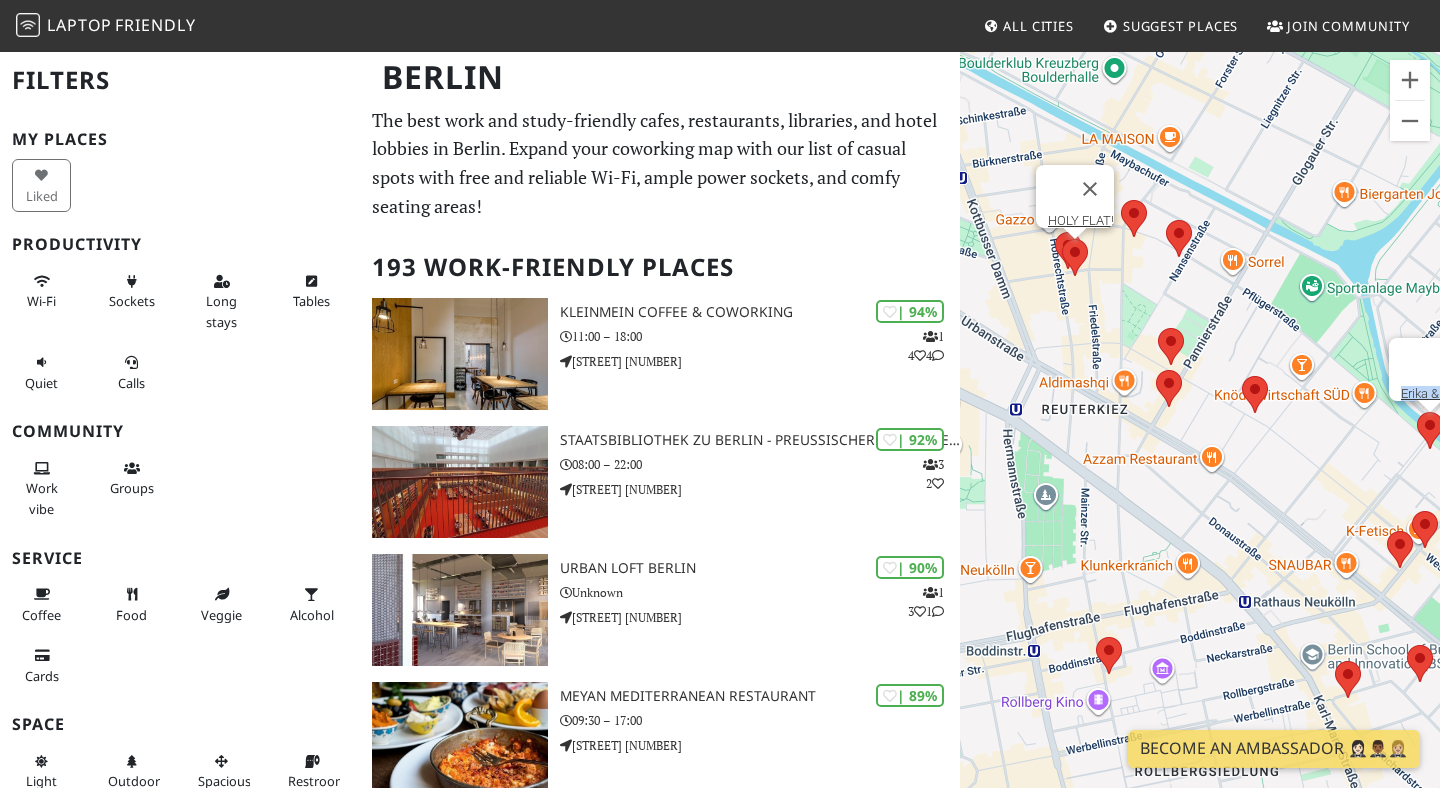 click at bounding box center [1062, 239] 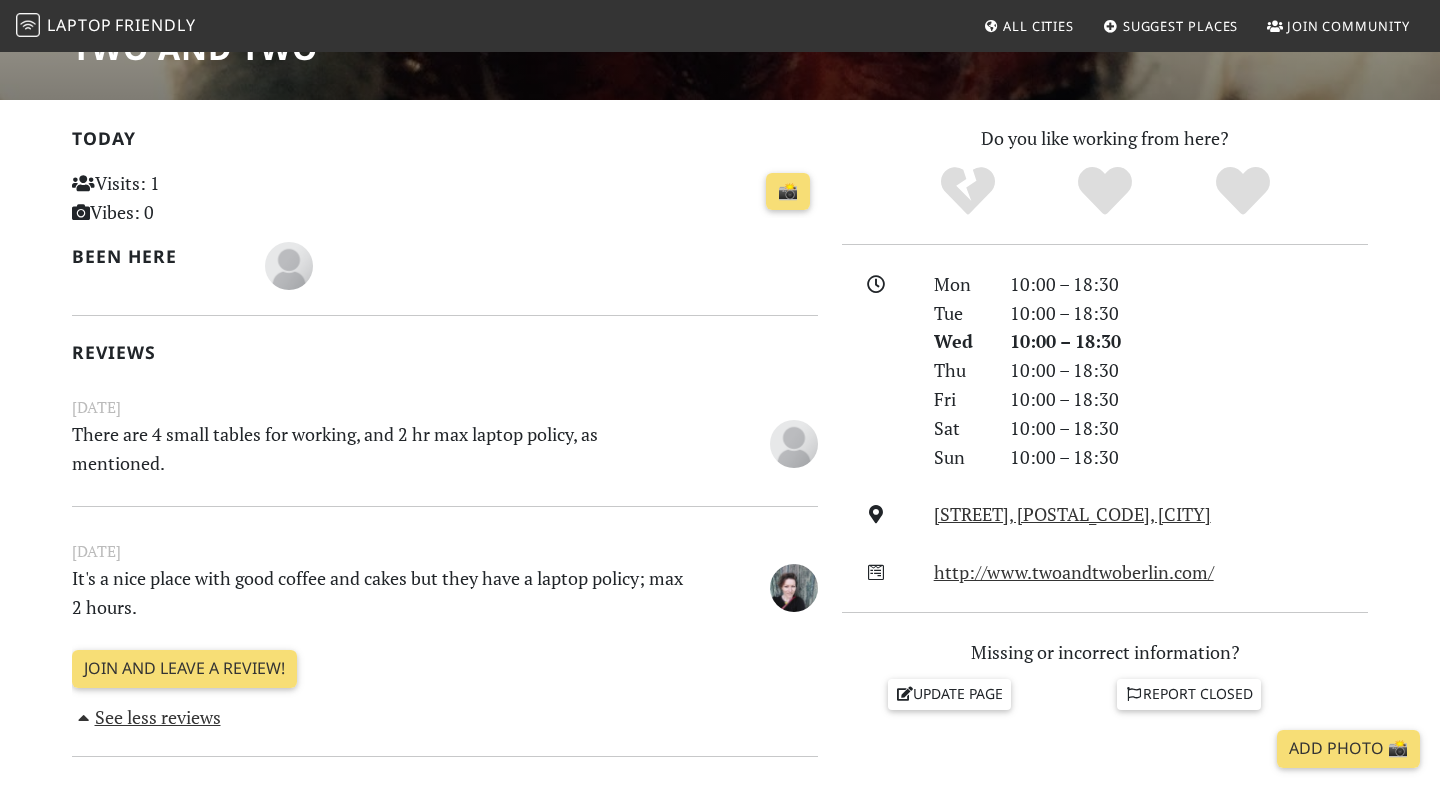scroll, scrollTop: 364, scrollLeft: 0, axis: vertical 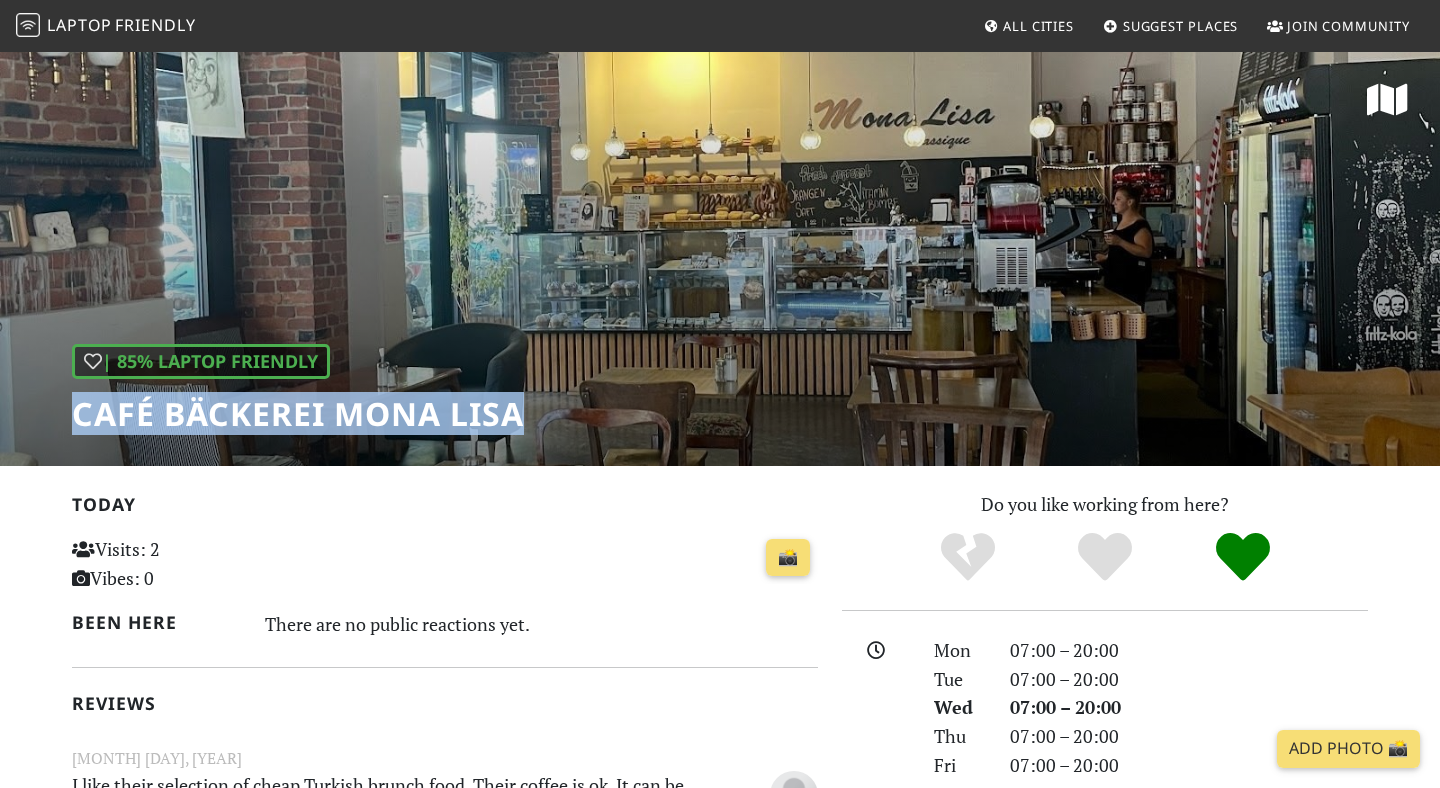 drag, startPoint x: 526, startPoint y: 410, endPoint x: 80, endPoint y: 413, distance: 446.0101 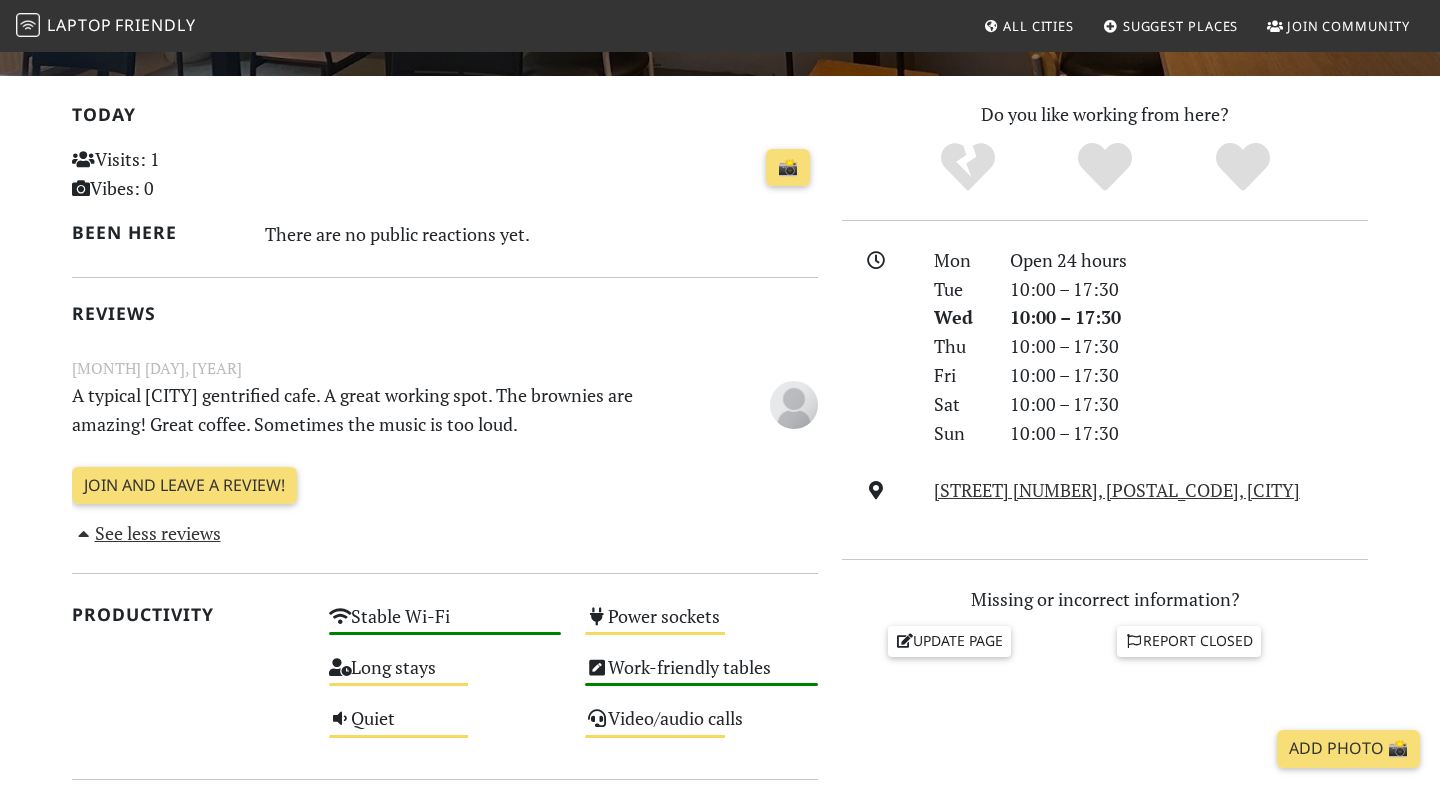 scroll, scrollTop: 0, scrollLeft: 0, axis: both 